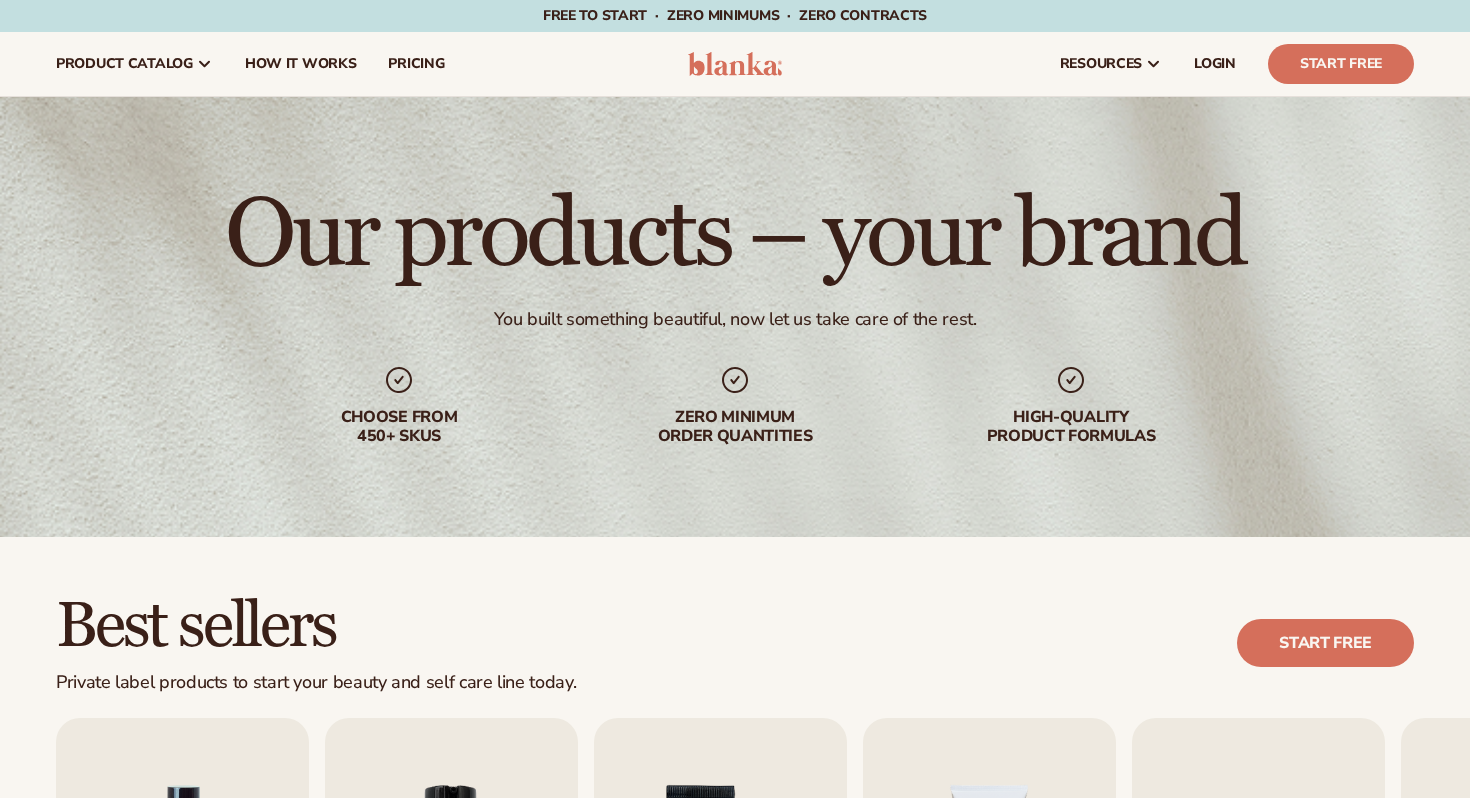 scroll, scrollTop: 0, scrollLeft: 0, axis: both 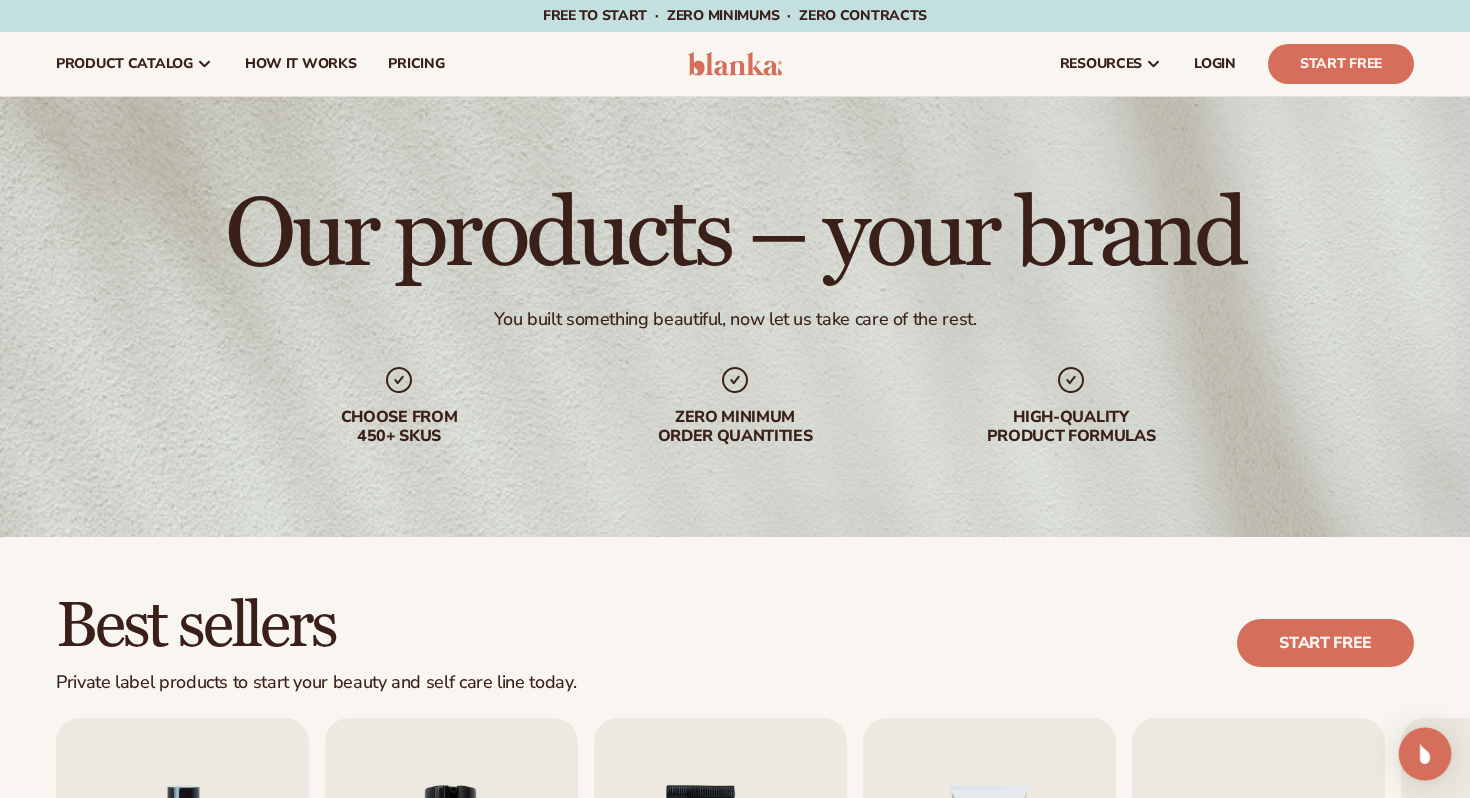 click at bounding box center (1425, 754) 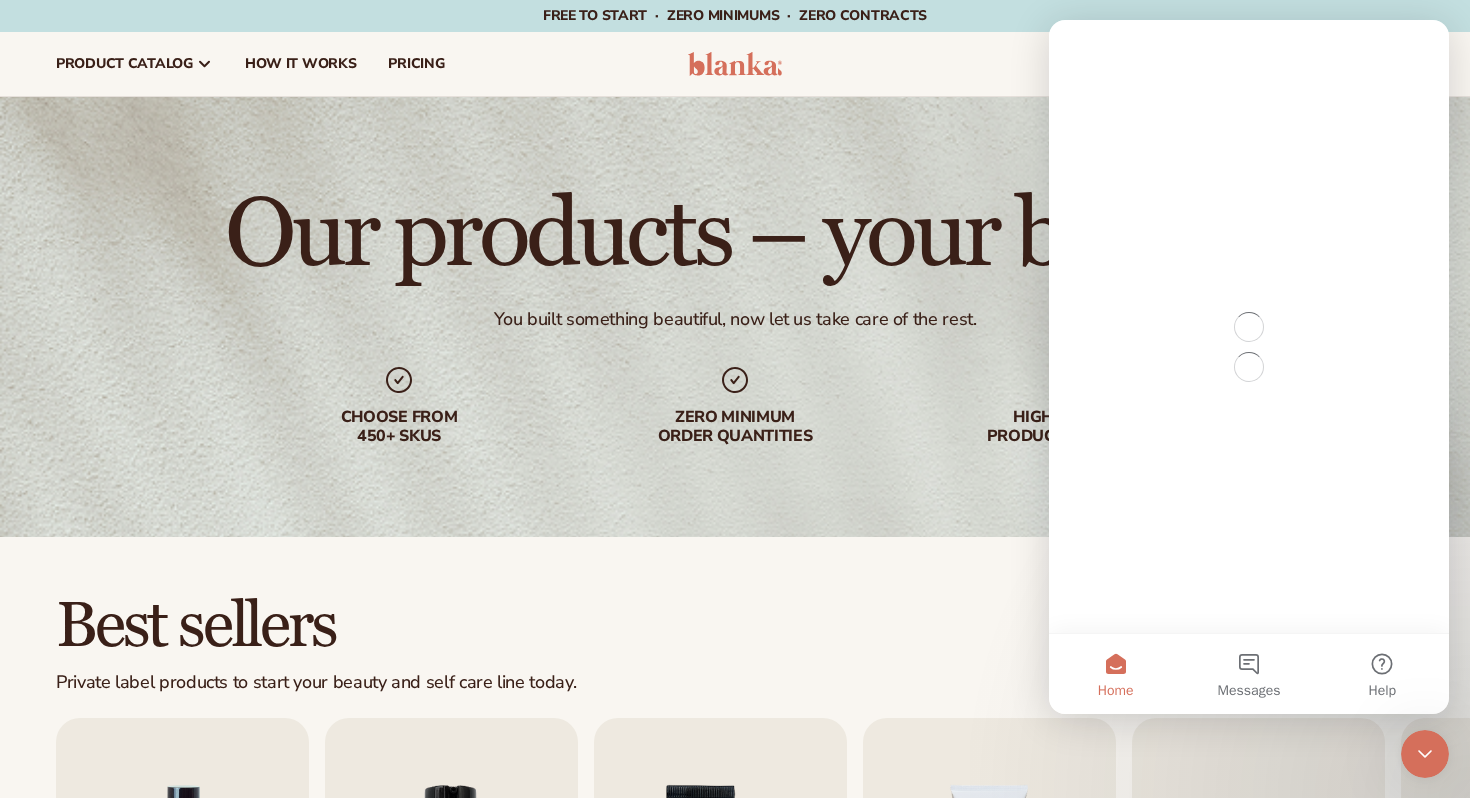 scroll, scrollTop: 0, scrollLeft: 0, axis: both 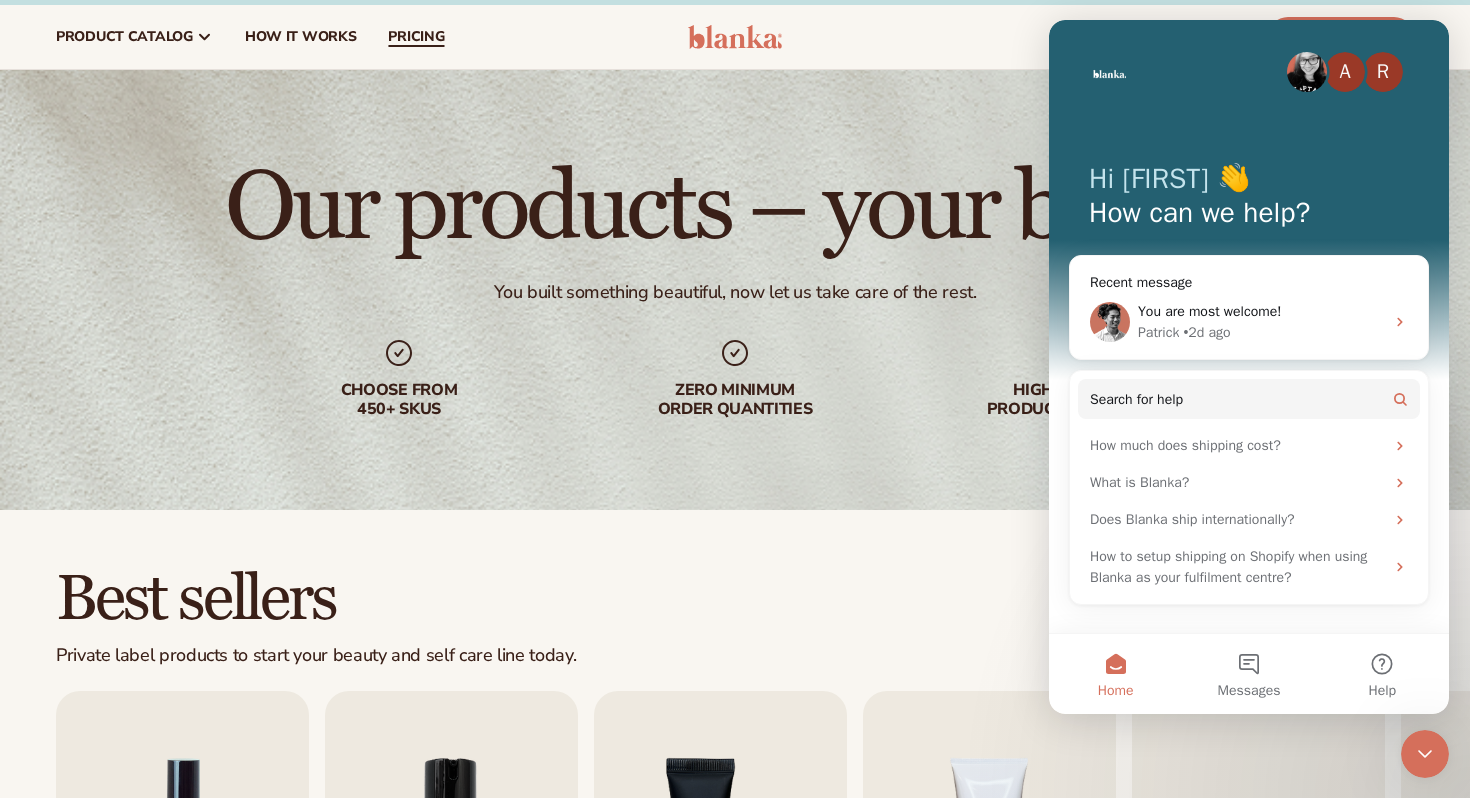 click on "pricing" at bounding box center (416, 37) 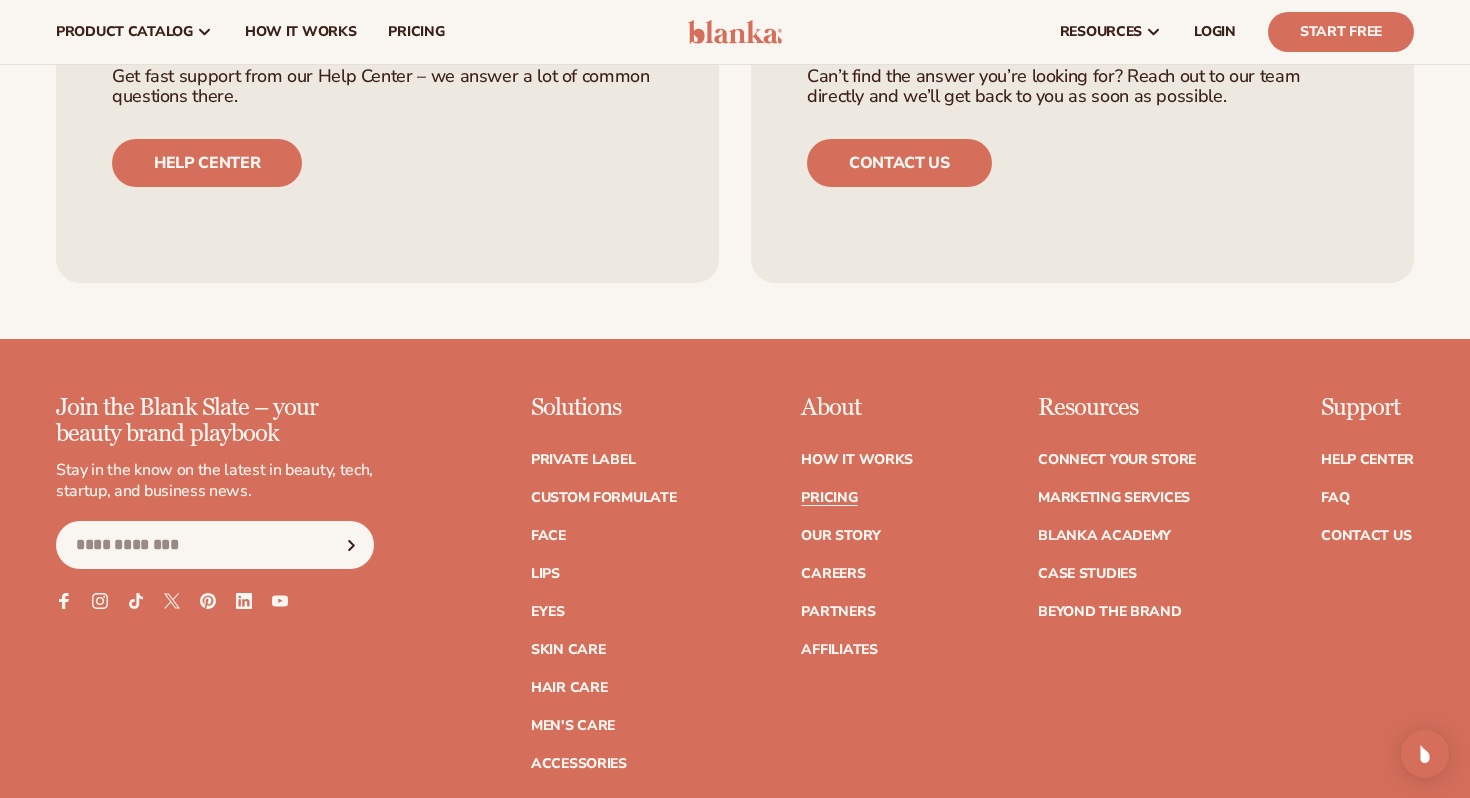 scroll, scrollTop: 4465, scrollLeft: 0, axis: vertical 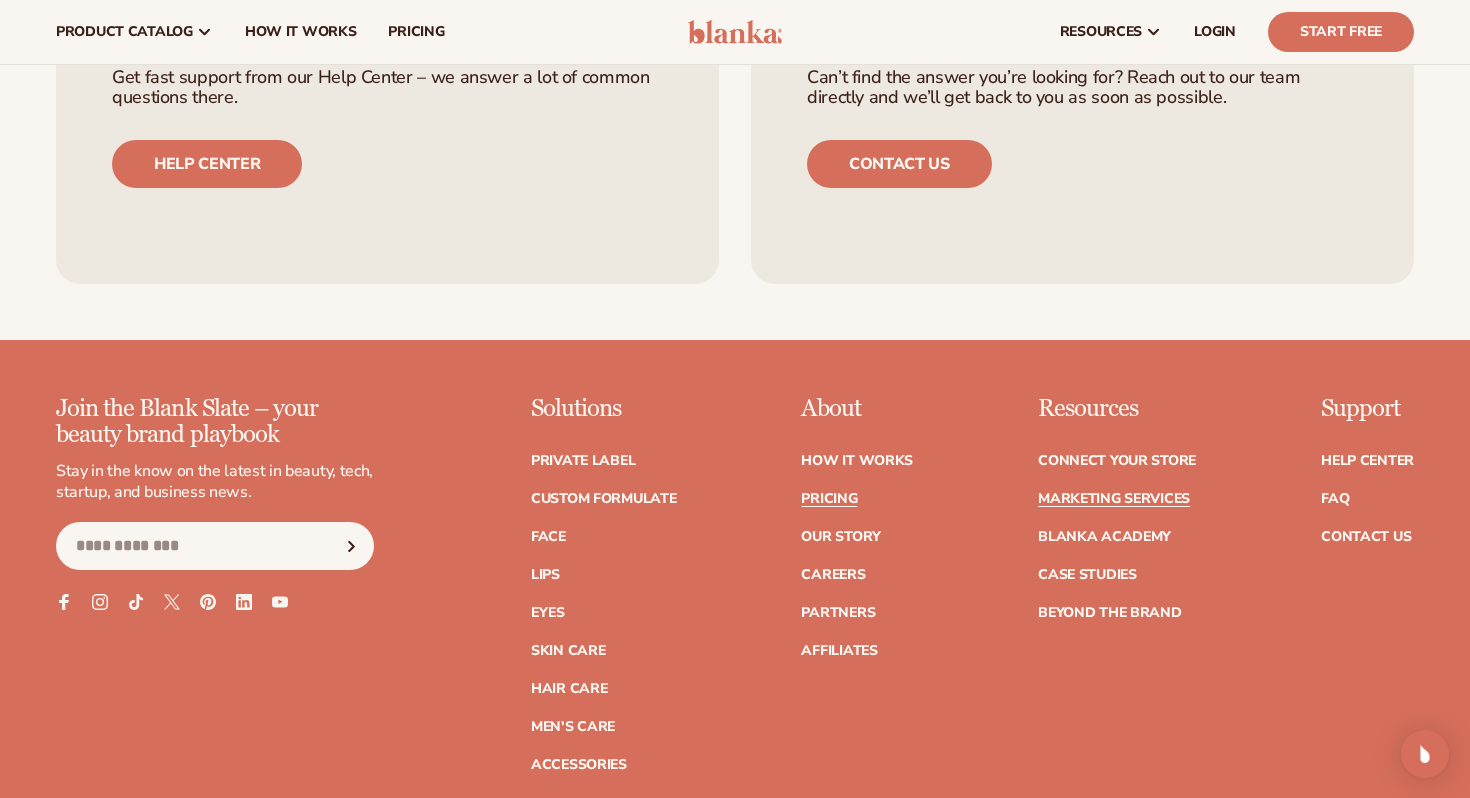 click on "Marketing services" at bounding box center [1114, 499] 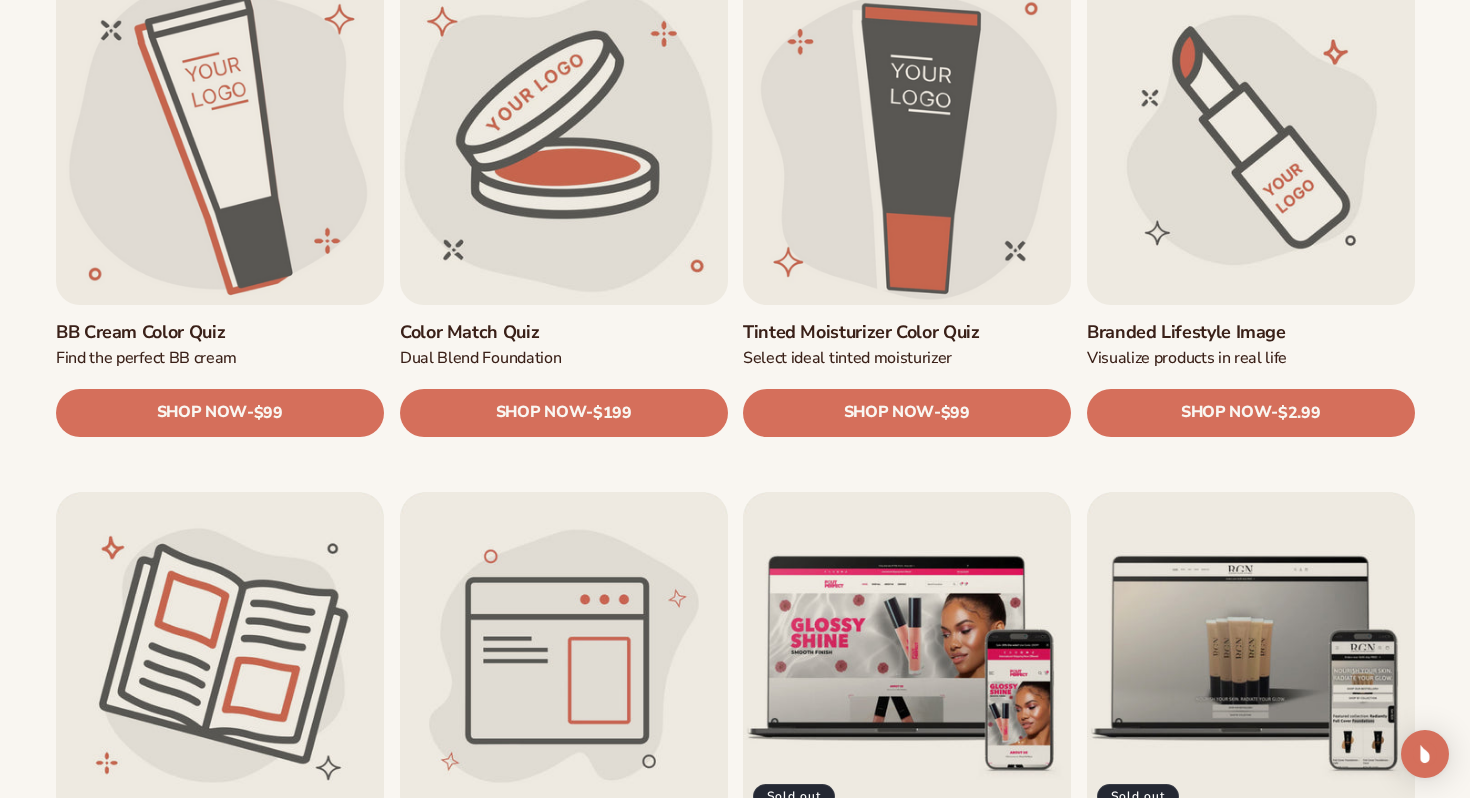 scroll, scrollTop: 1765, scrollLeft: 0, axis: vertical 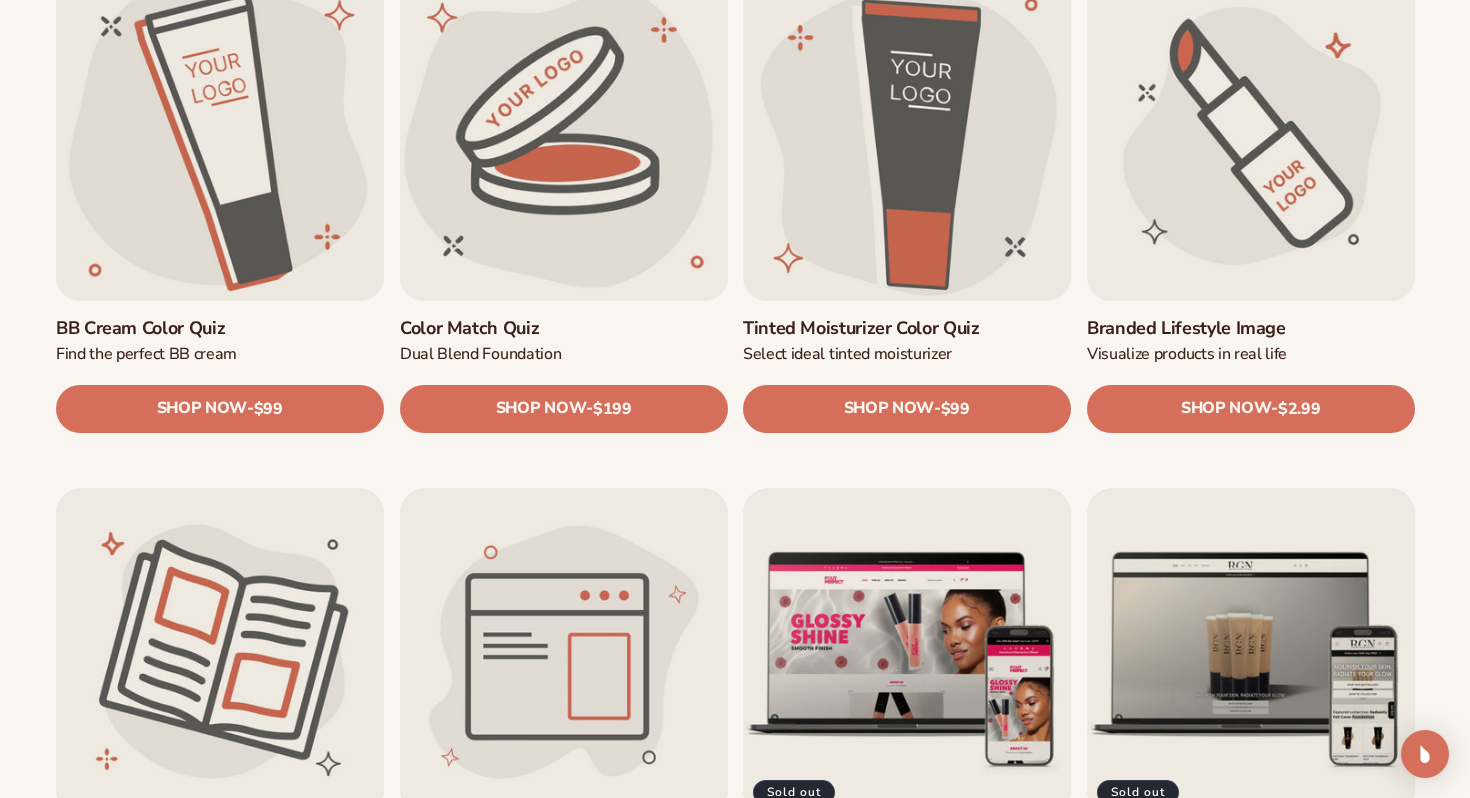 click on "Branded Lifestyle Image" at bounding box center [1251, 327] 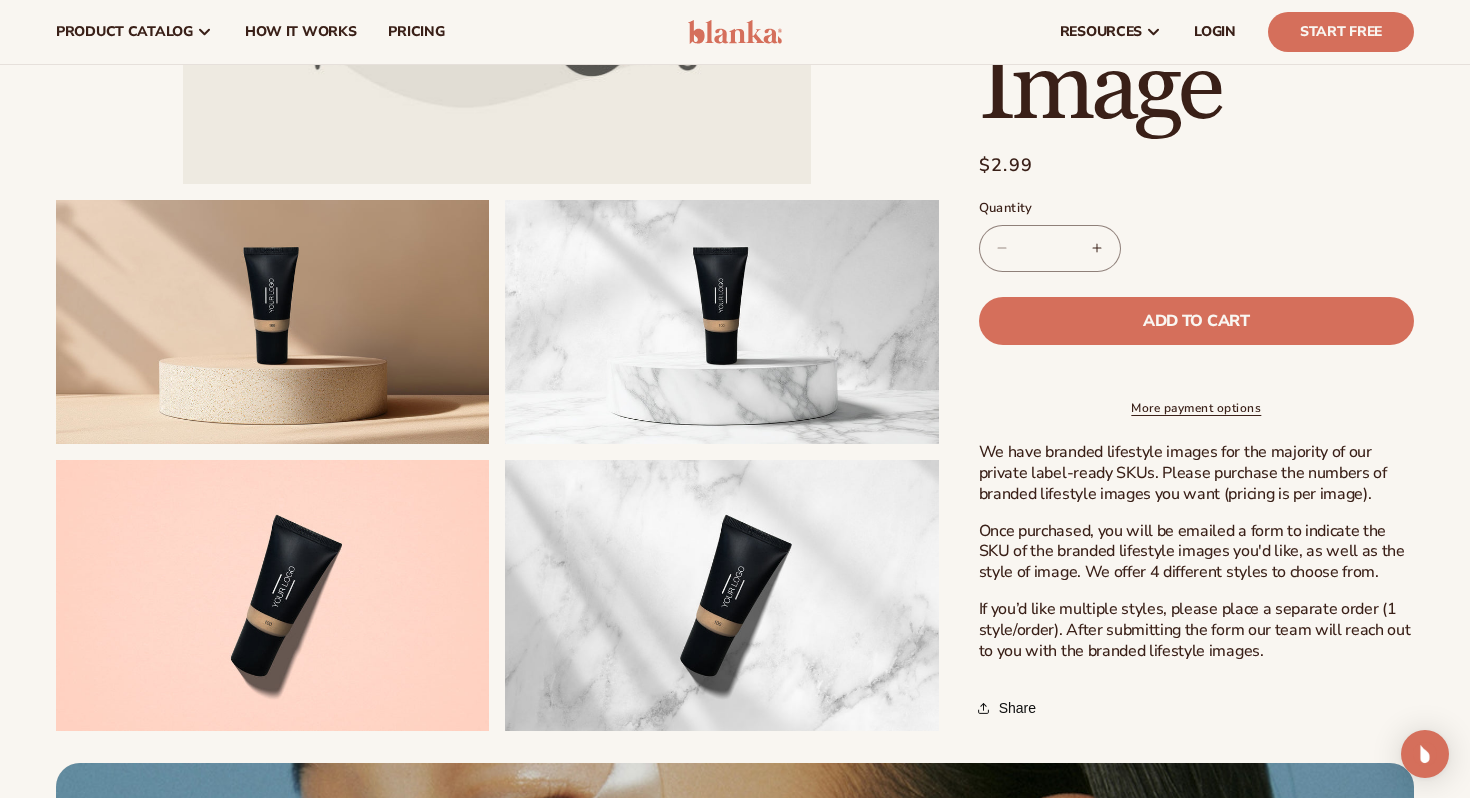 scroll, scrollTop: 580, scrollLeft: 0, axis: vertical 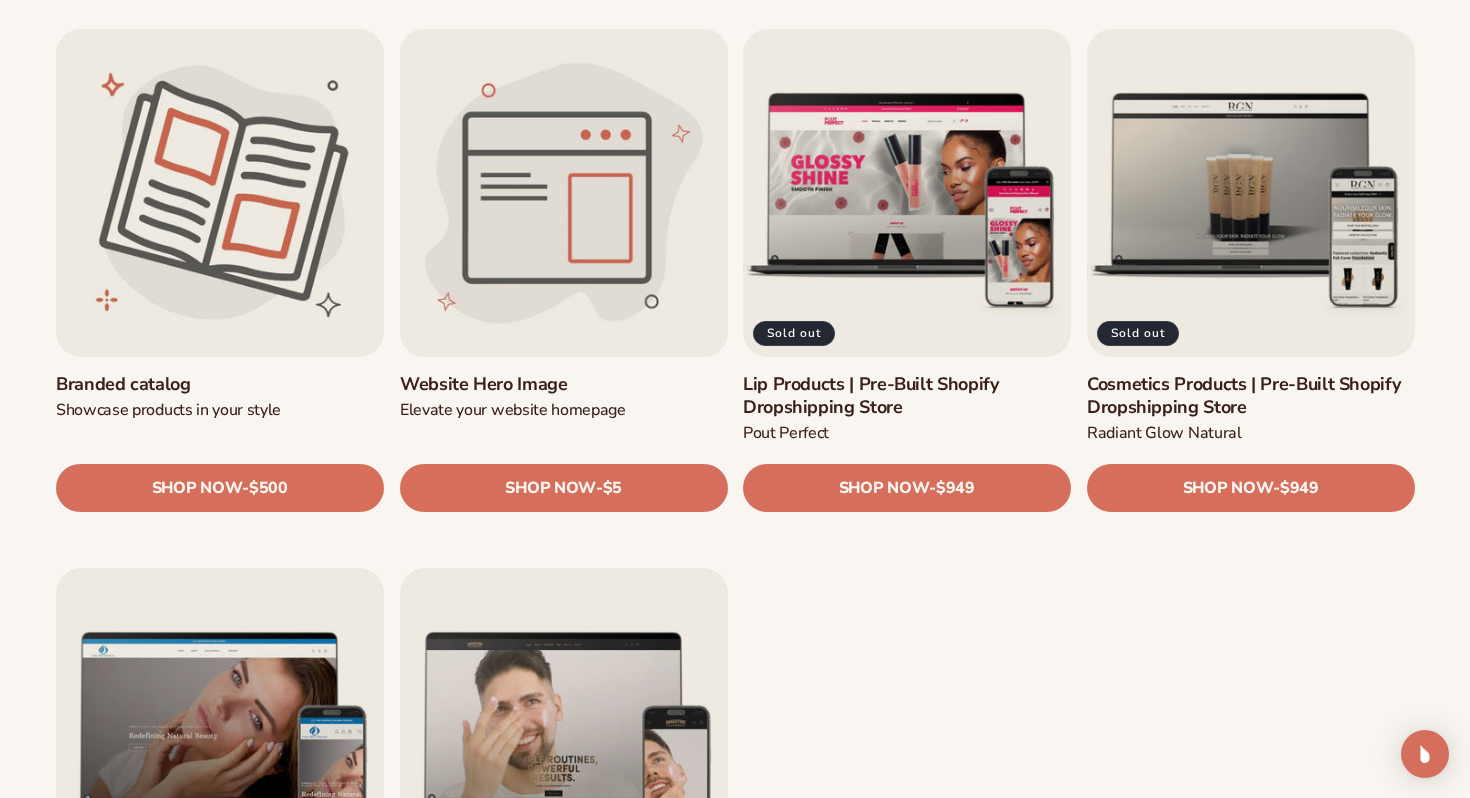 click on "Website Hero Image" at bounding box center [564, 384] 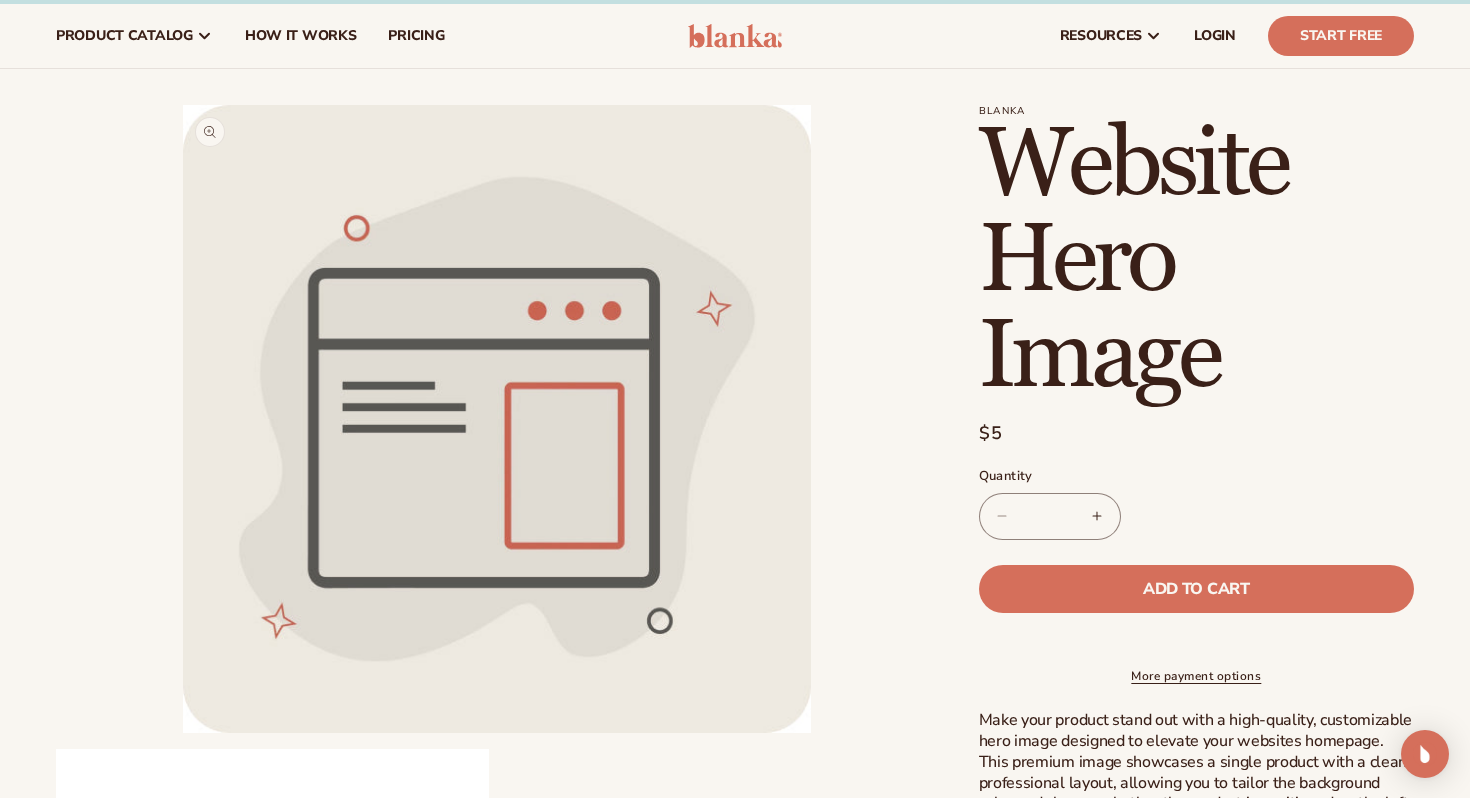 scroll, scrollTop: 7, scrollLeft: 0, axis: vertical 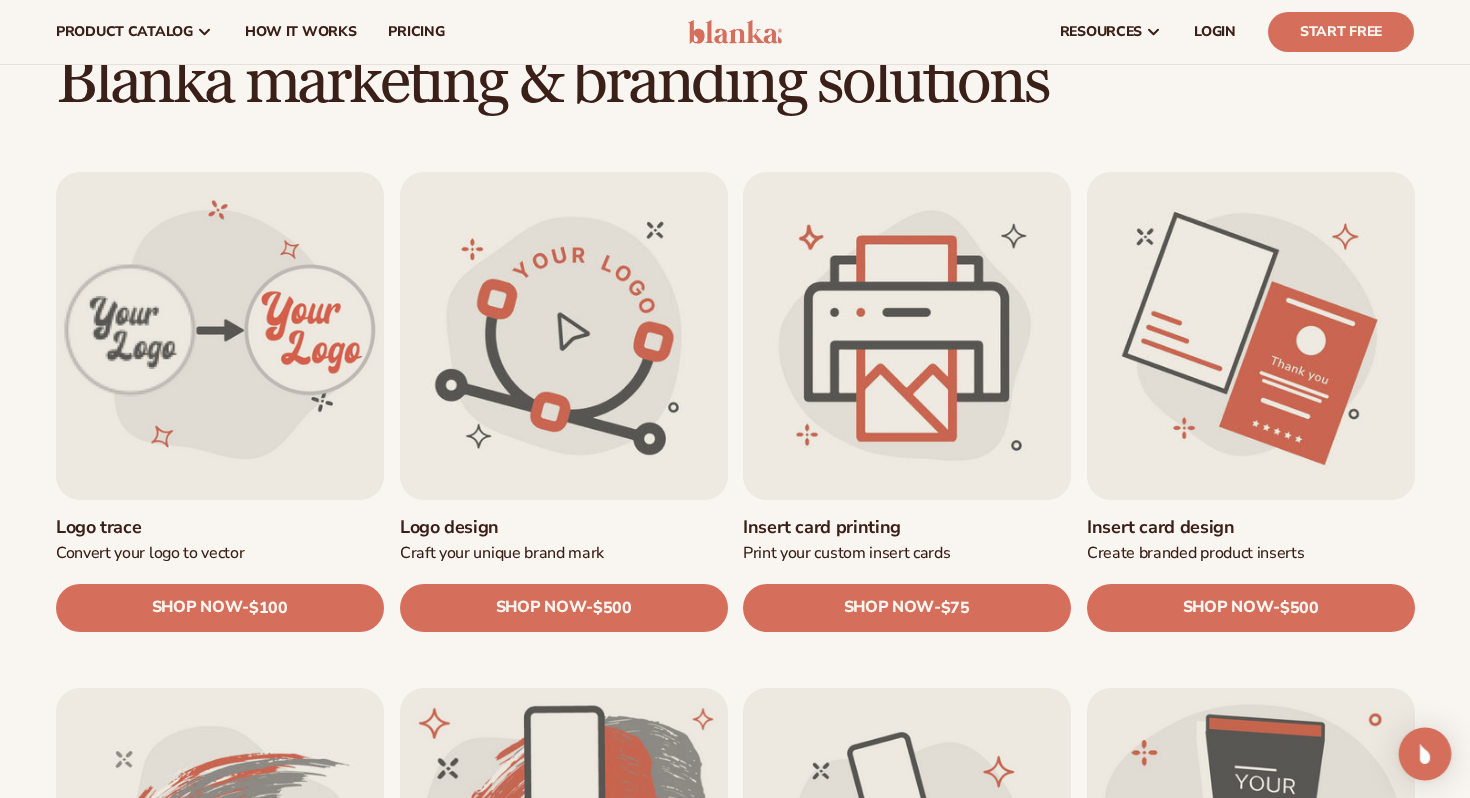 click at bounding box center [1425, 754] 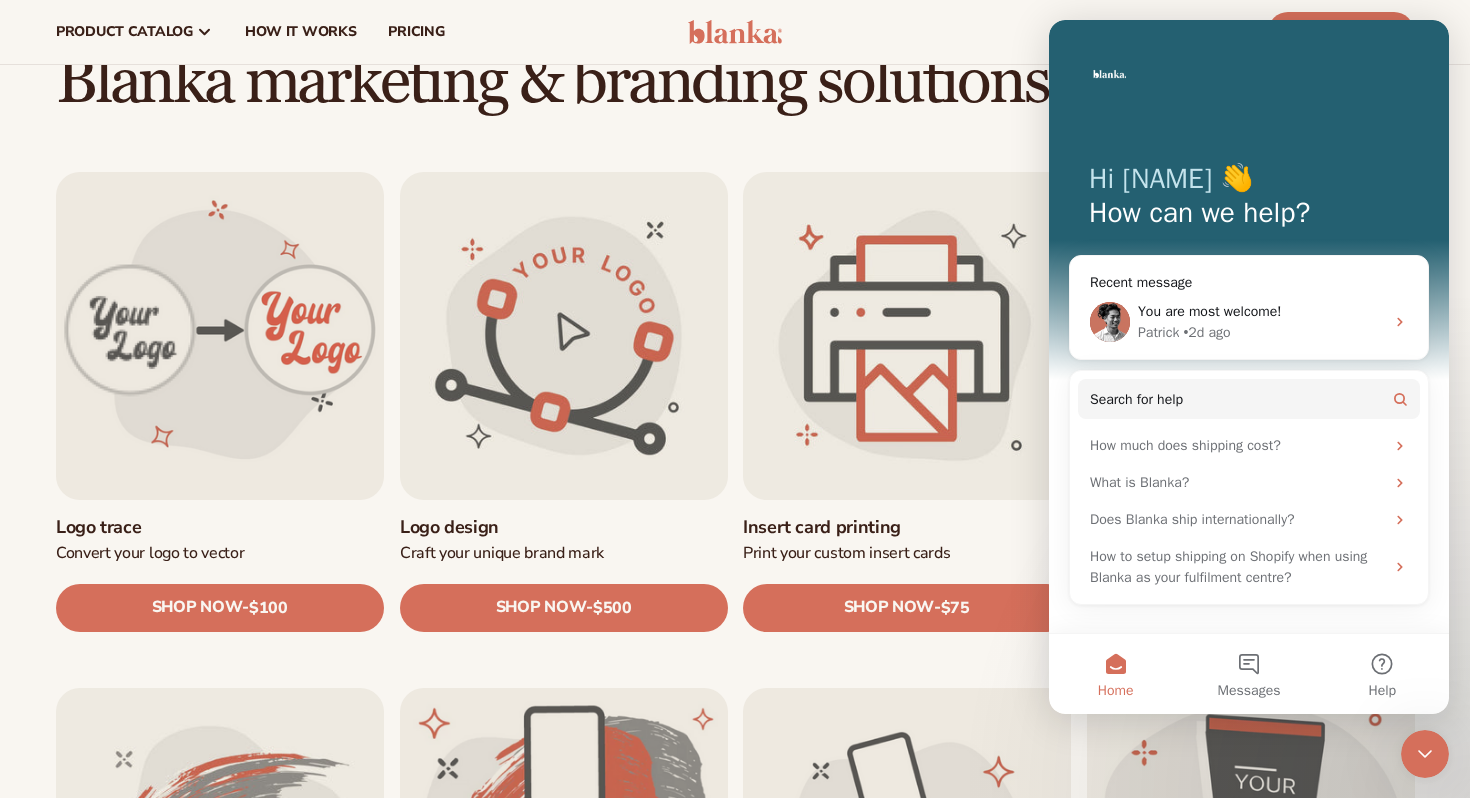scroll, scrollTop: 0, scrollLeft: 0, axis: both 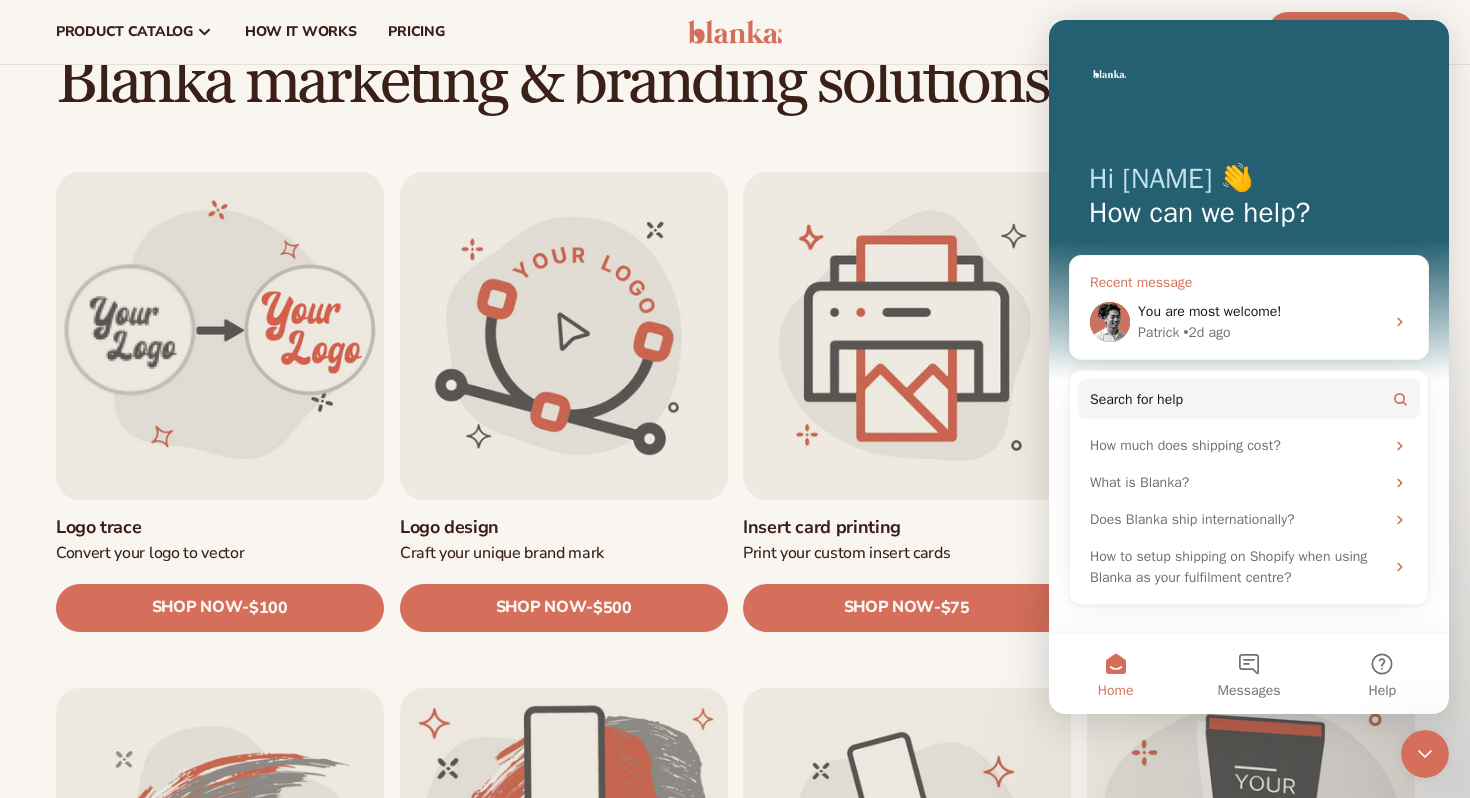 click on "You are most welcome!" at bounding box center [1261, 311] 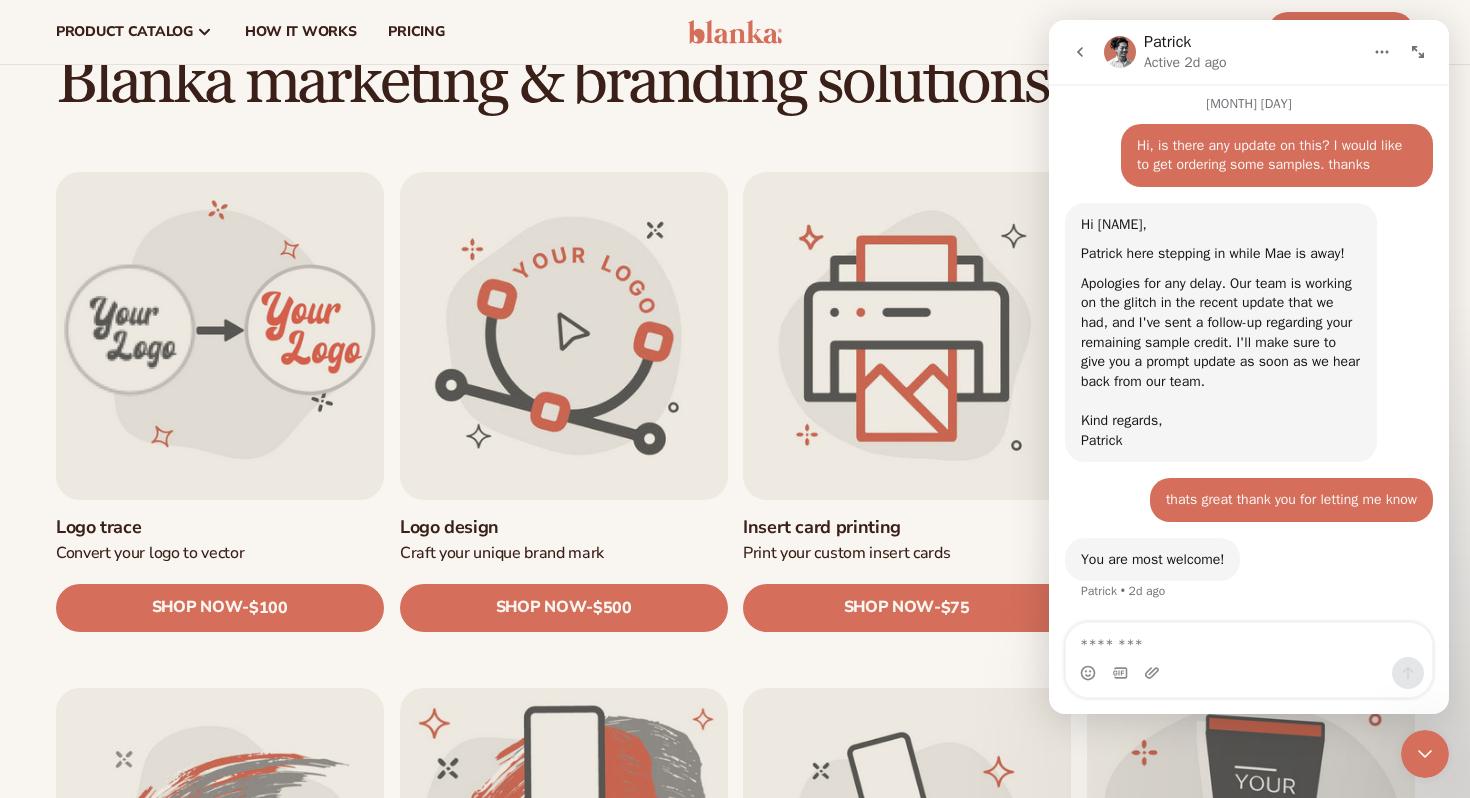 scroll, scrollTop: 15250, scrollLeft: 0, axis: vertical 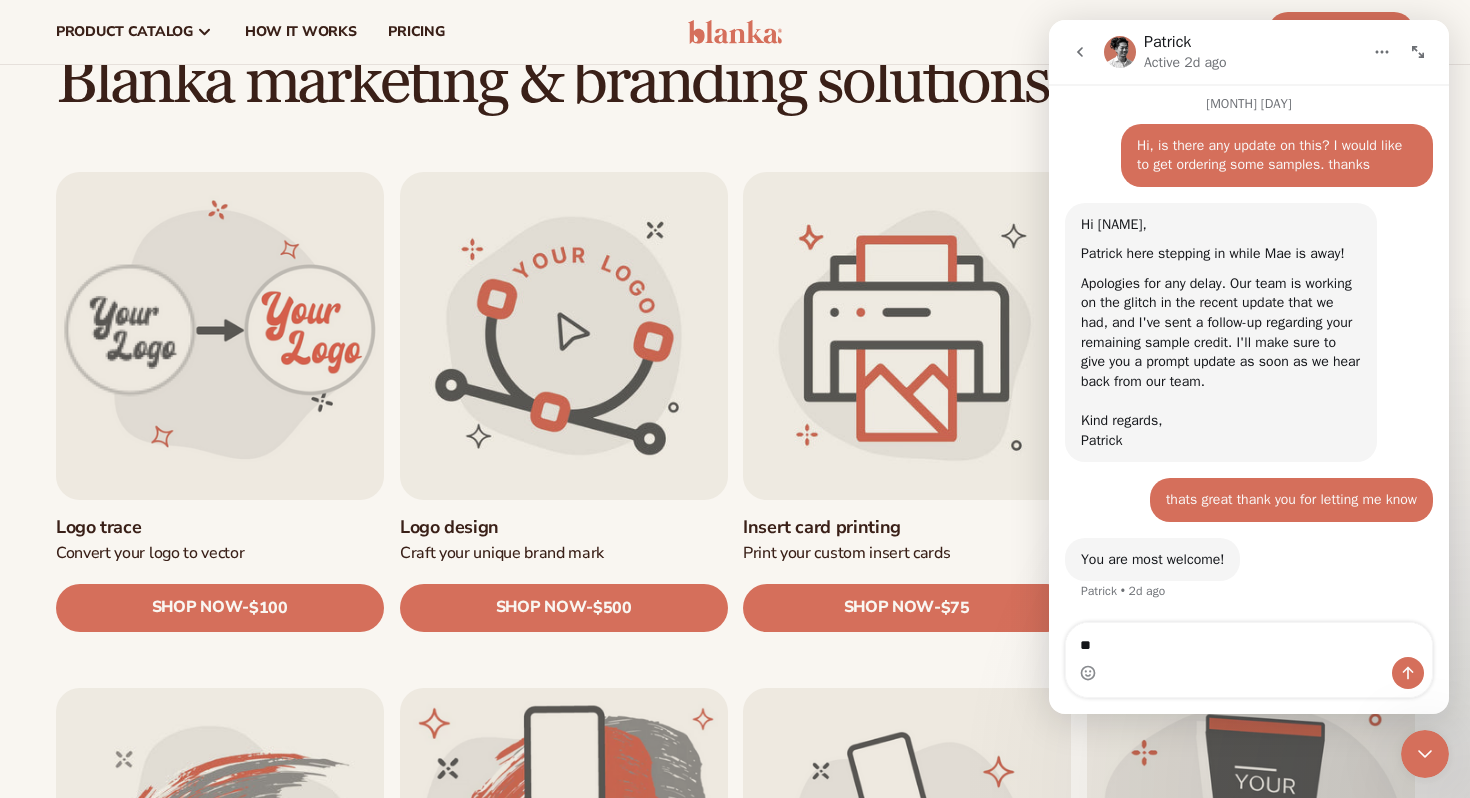 type on "**" 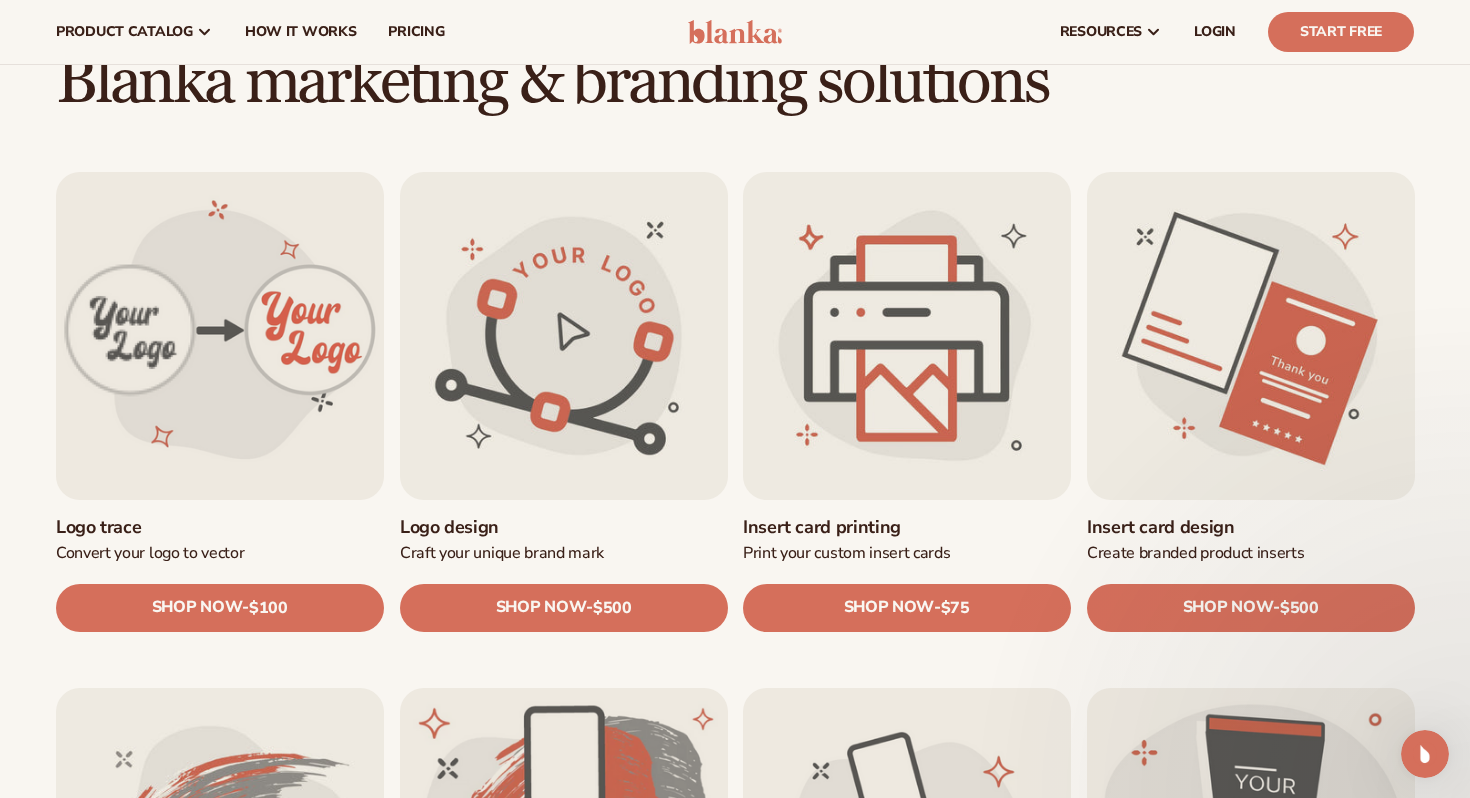 scroll, scrollTop: 0, scrollLeft: 0, axis: both 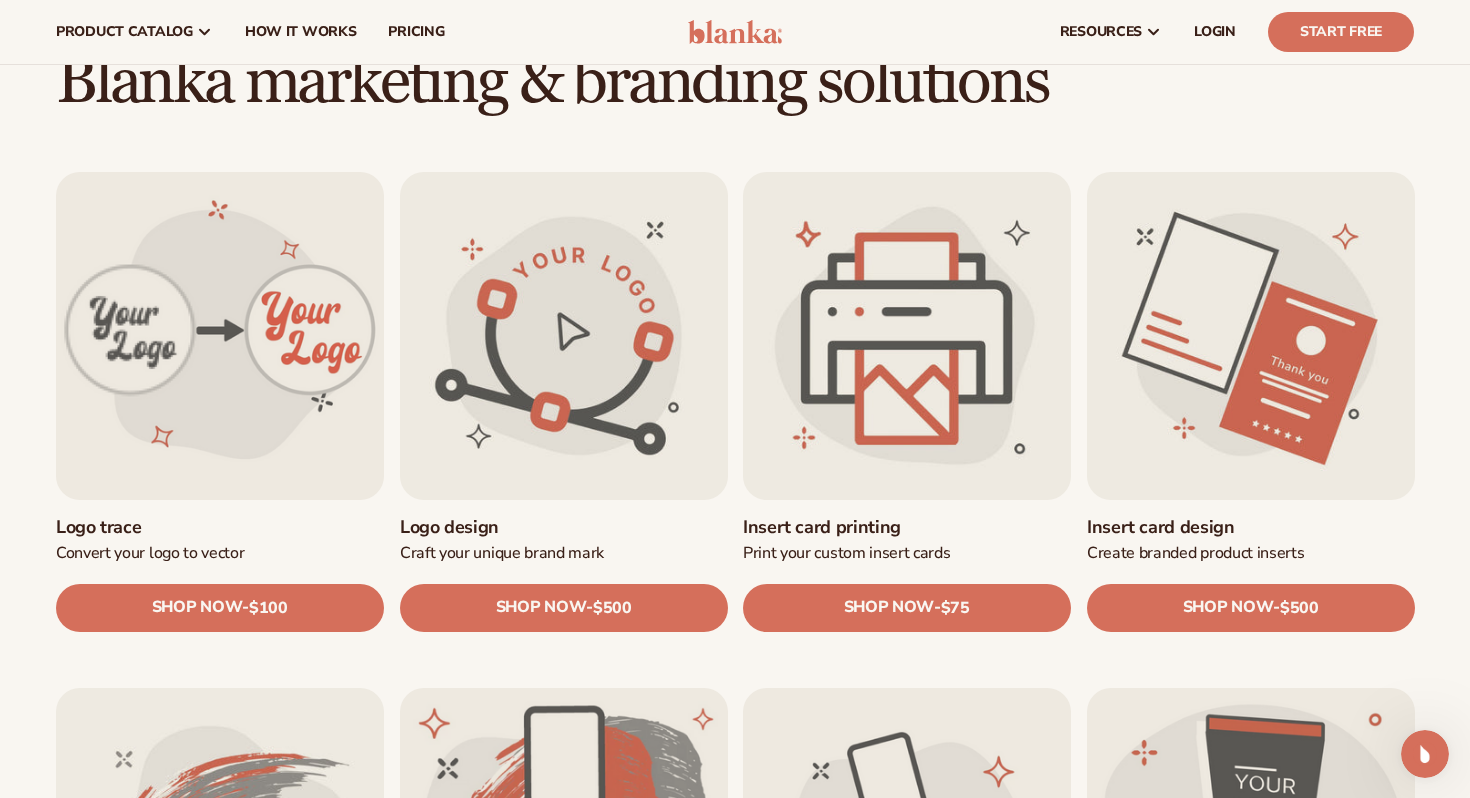 click on "Insert card printing" at bounding box center (907, 527) 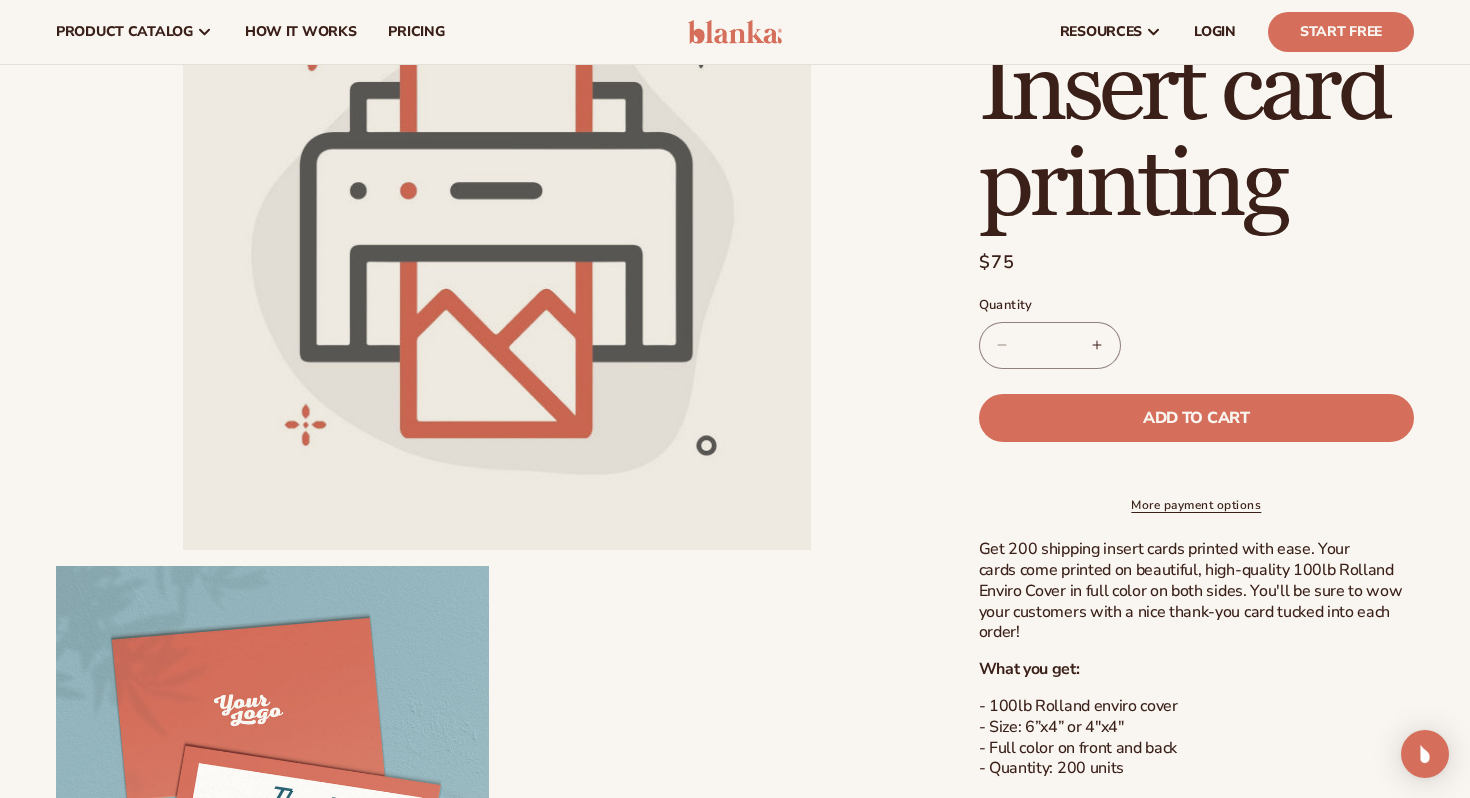 scroll, scrollTop: 0, scrollLeft: 0, axis: both 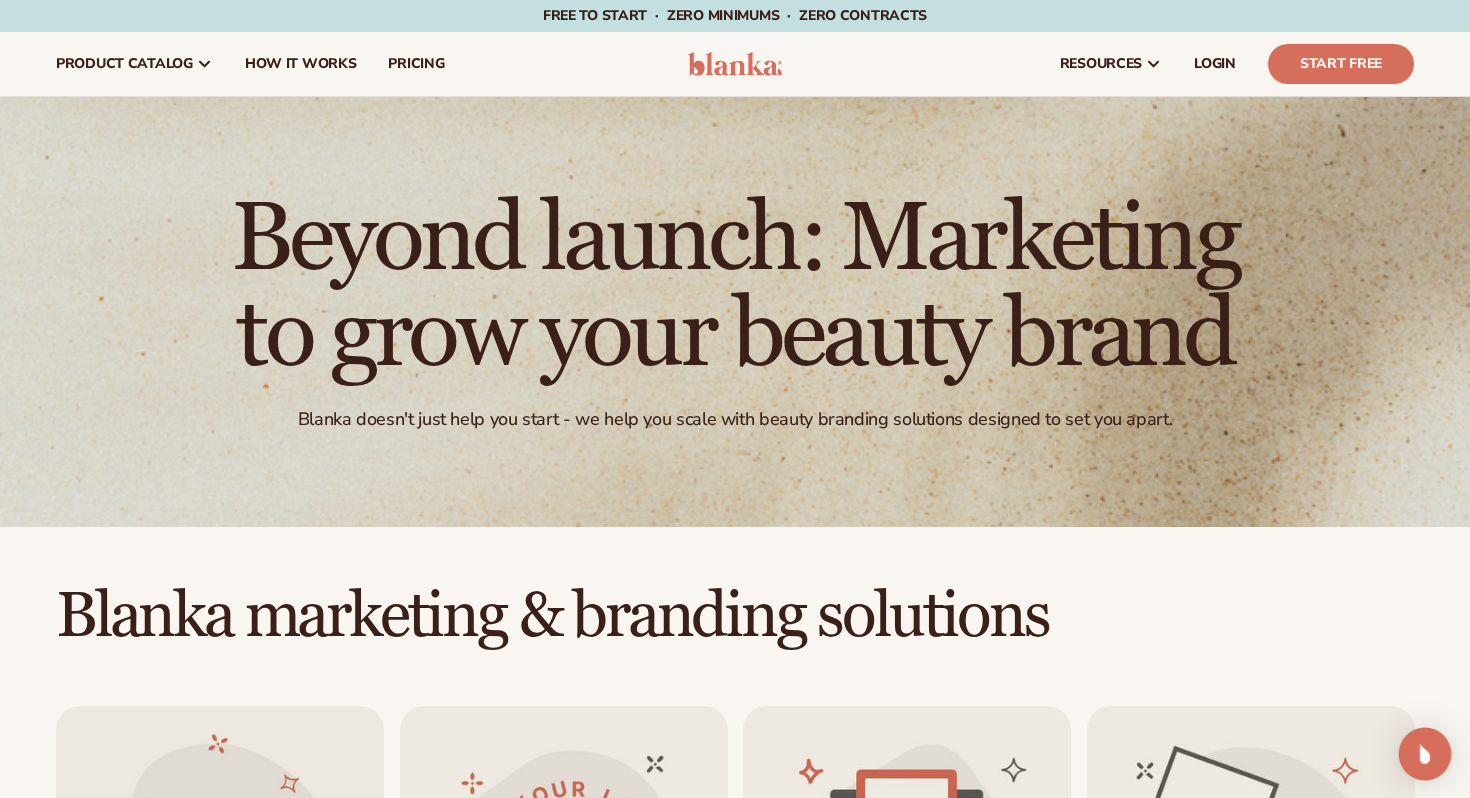 click at bounding box center [1425, 754] 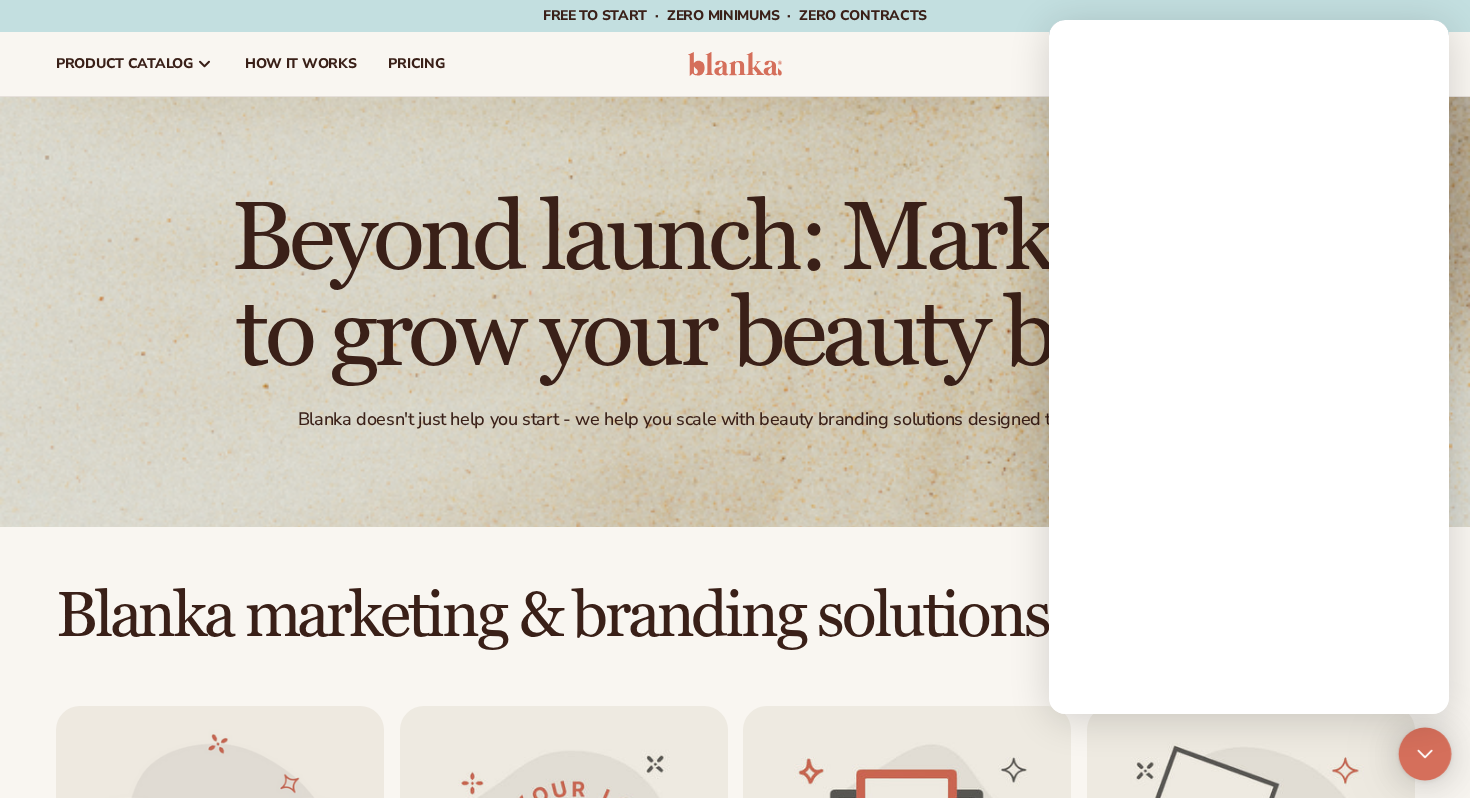scroll, scrollTop: 0, scrollLeft: 0, axis: both 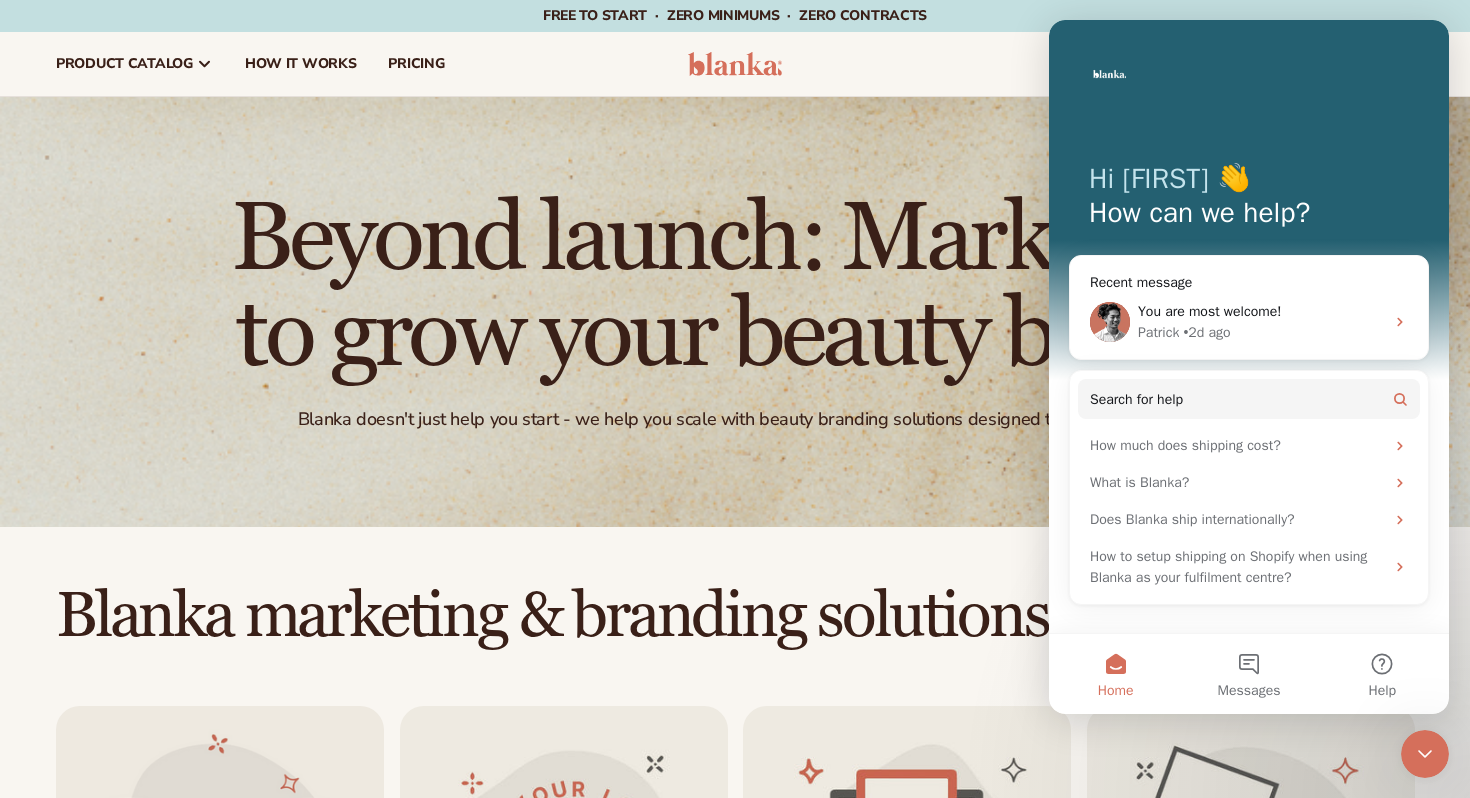 click on "Hi [FIRST] 👋 How can we help?" at bounding box center (1249, 200) 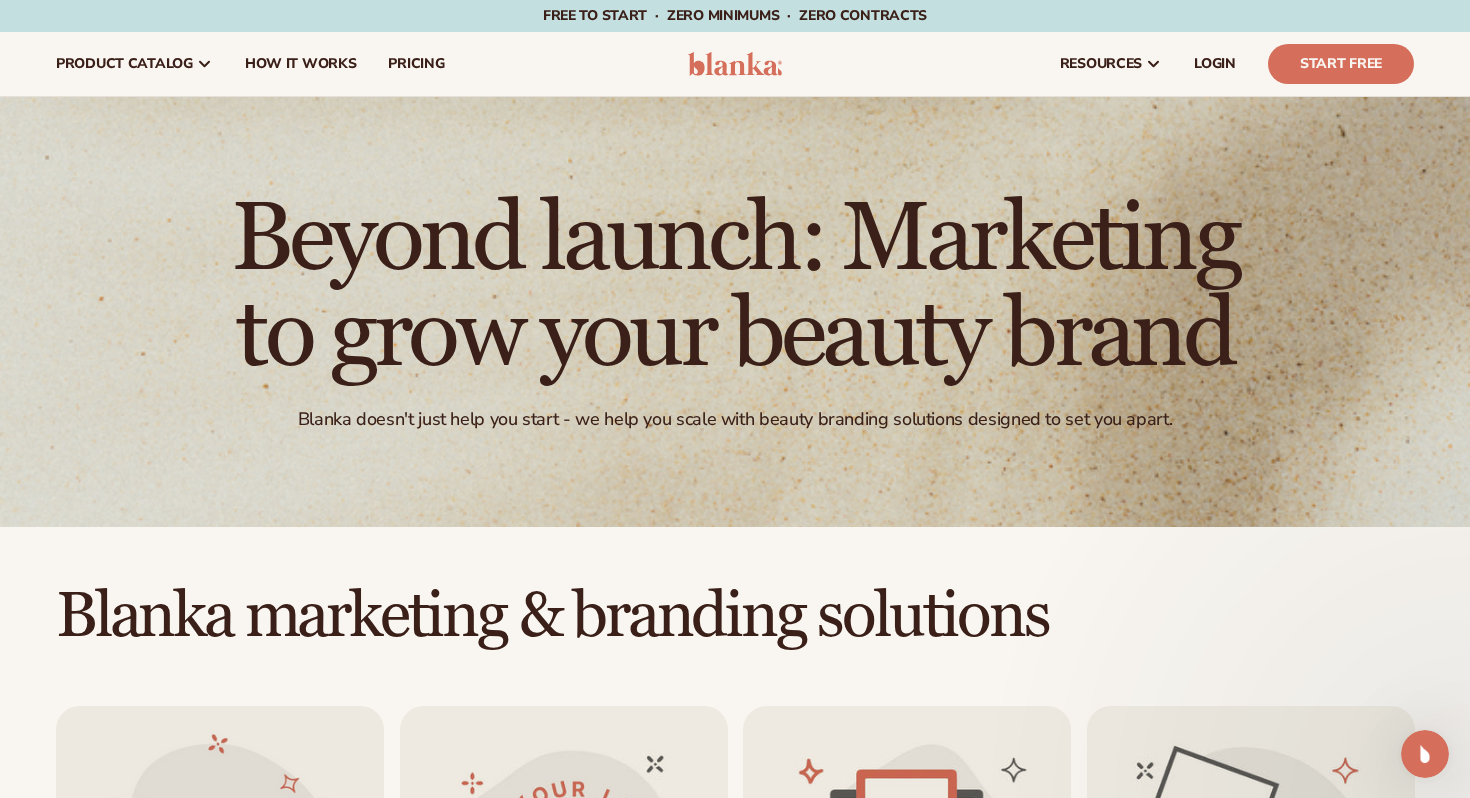 scroll, scrollTop: 0, scrollLeft: 0, axis: both 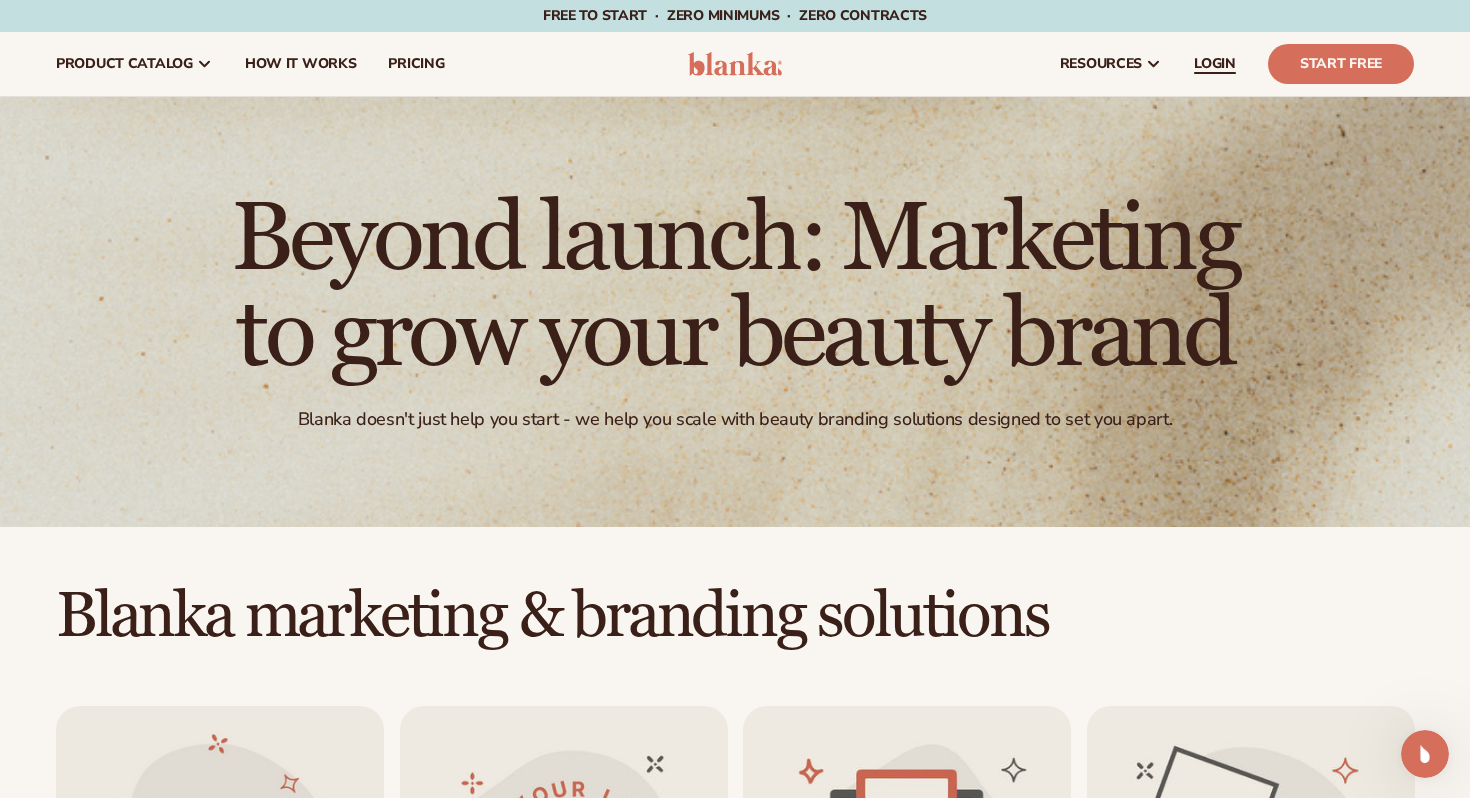 click on "LOGIN" at bounding box center [1215, 64] 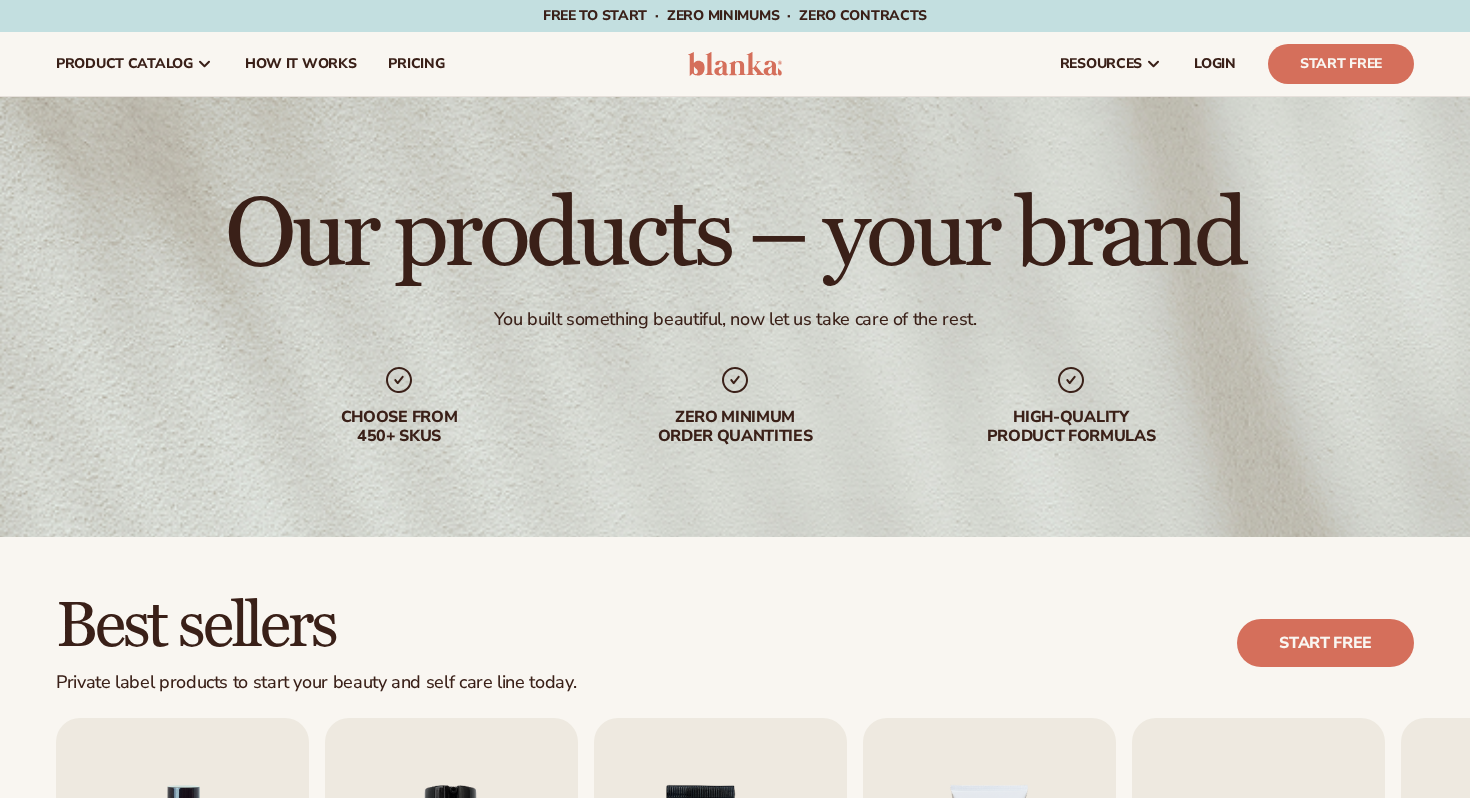 scroll, scrollTop: 0, scrollLeft: 0, axis: both 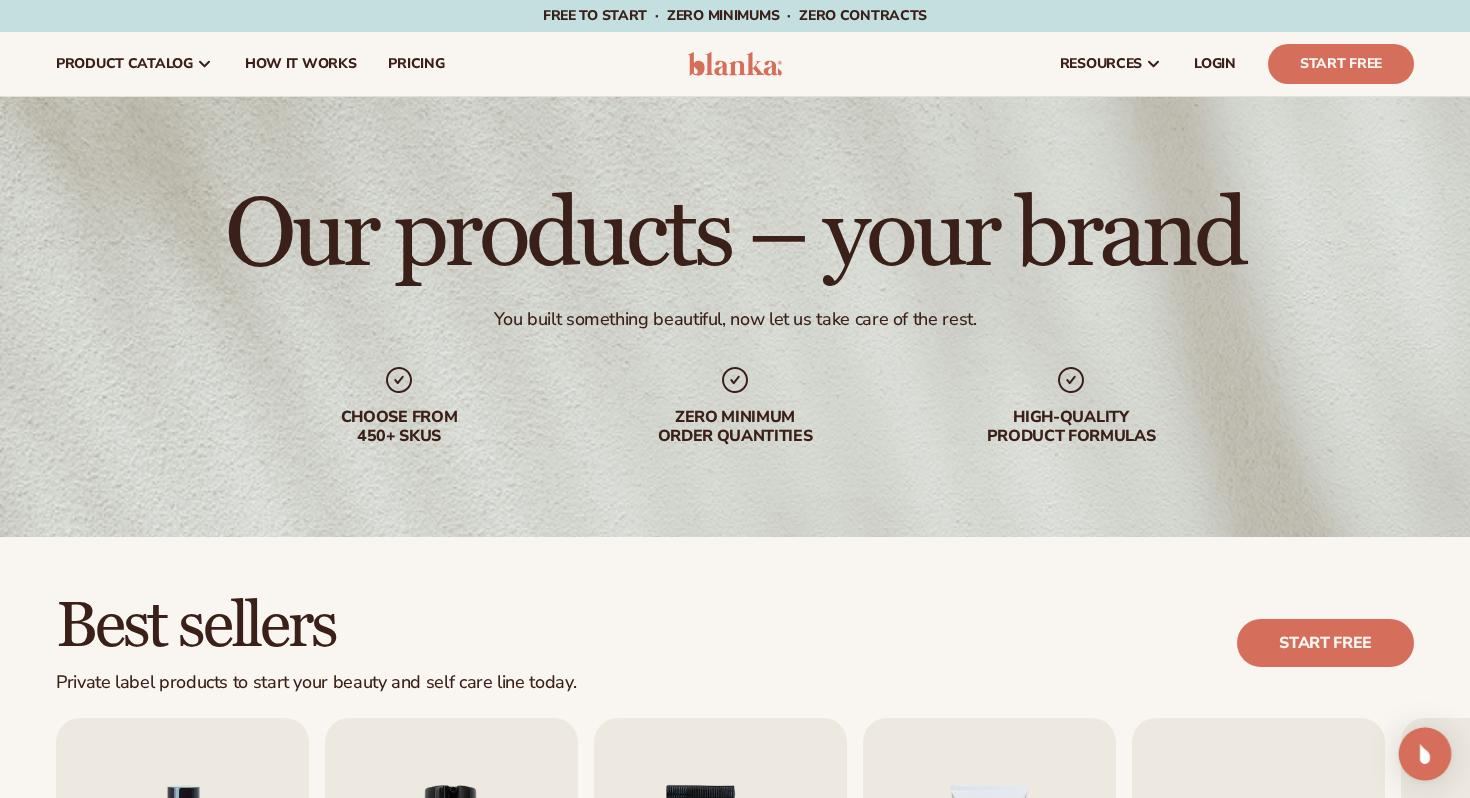 click at bounding box center (1425, 754) 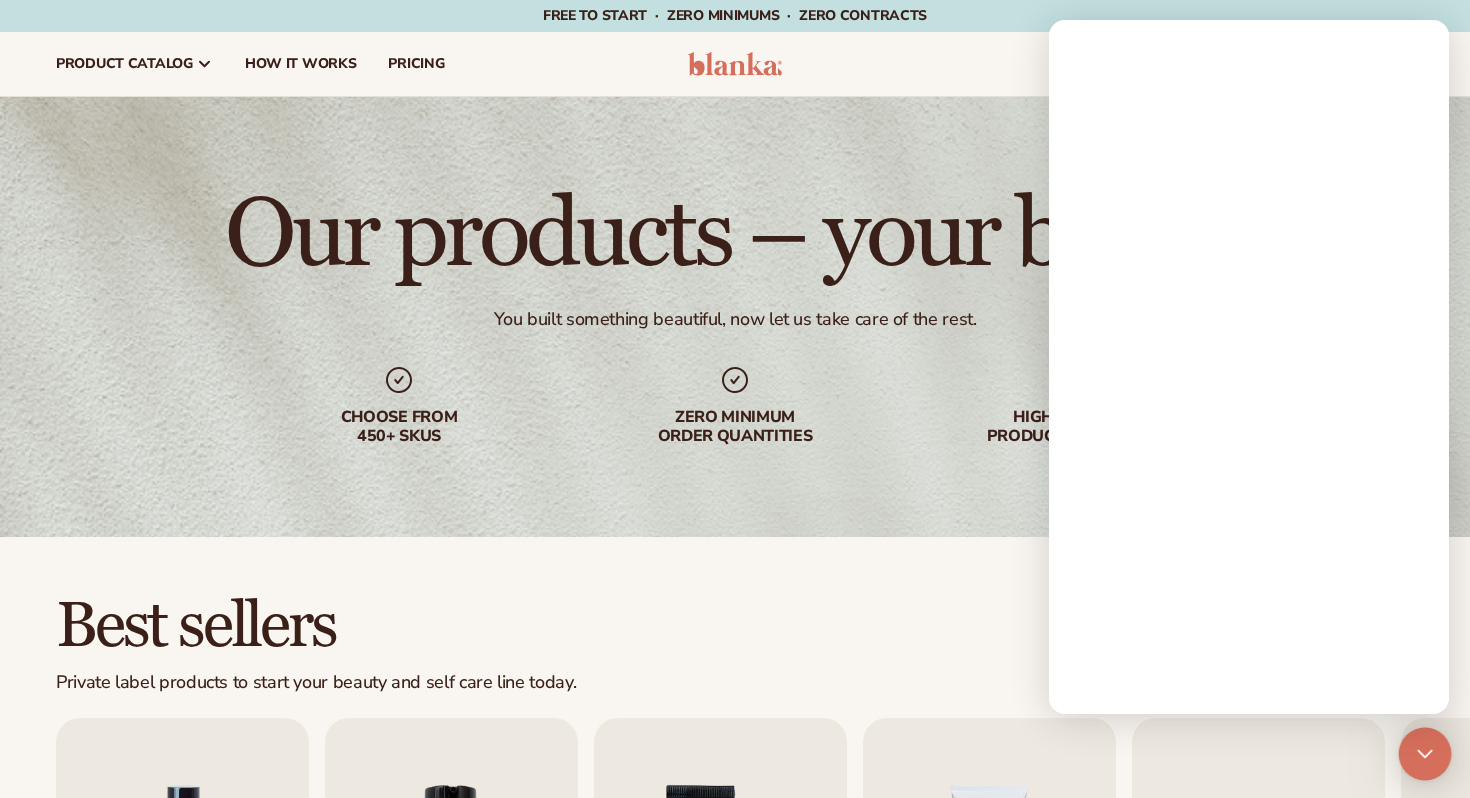 scroll, scrollTop: 0, scrollLeft: 0, axis: both 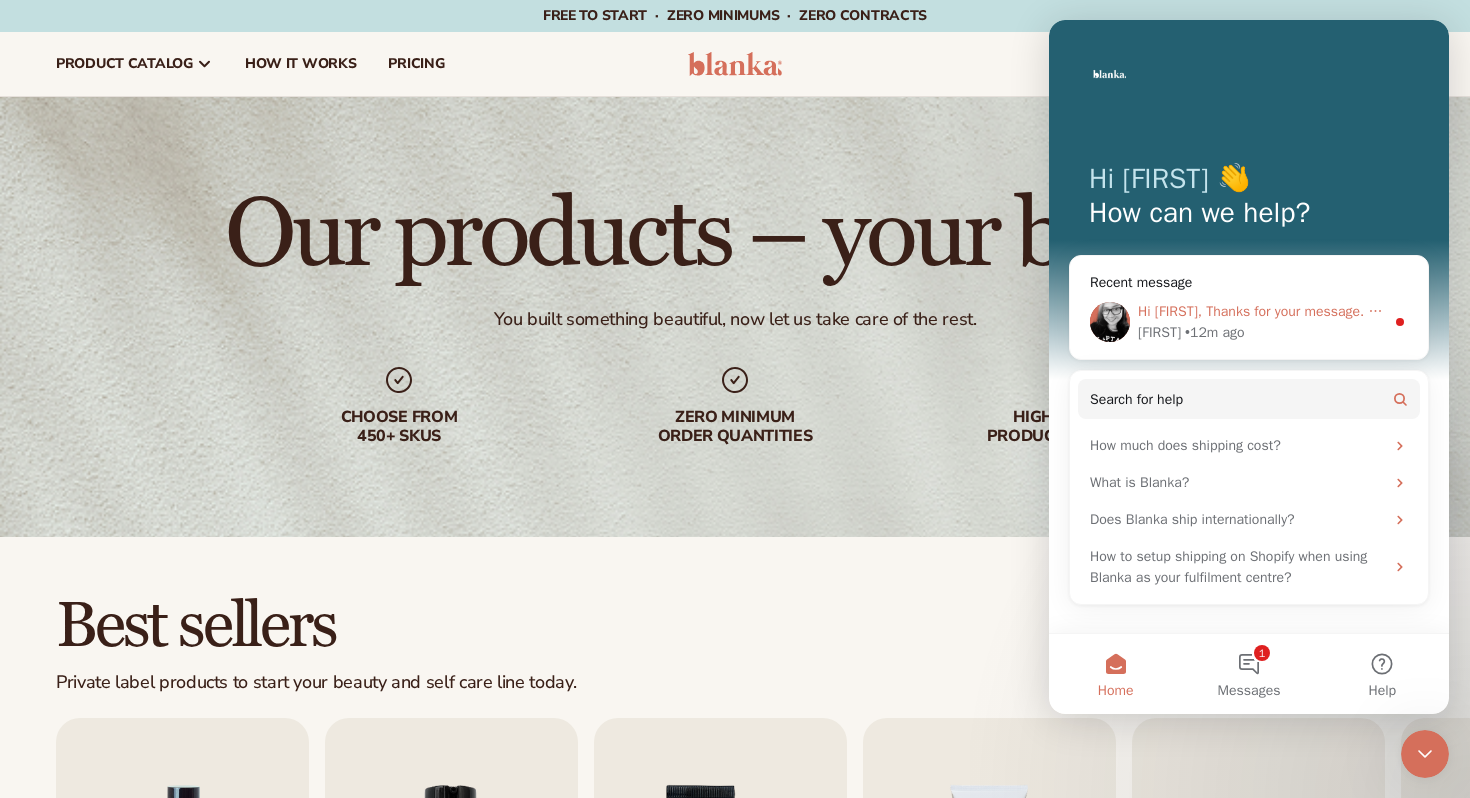 click on "•  12m ago" at bounding box center [1214, 332] 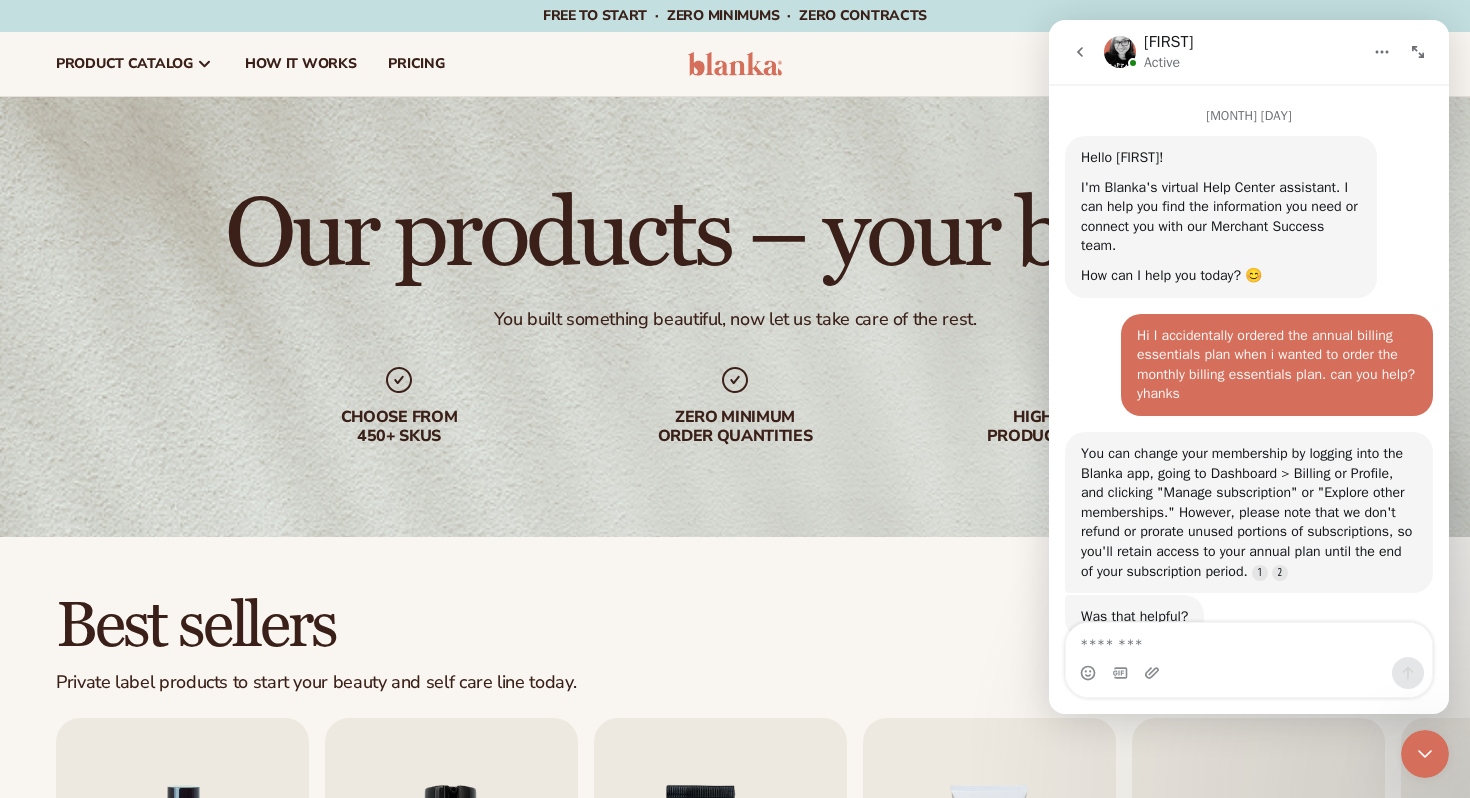 scroll, scrollTop: 117, scrollLeft: 0, axis: vertical 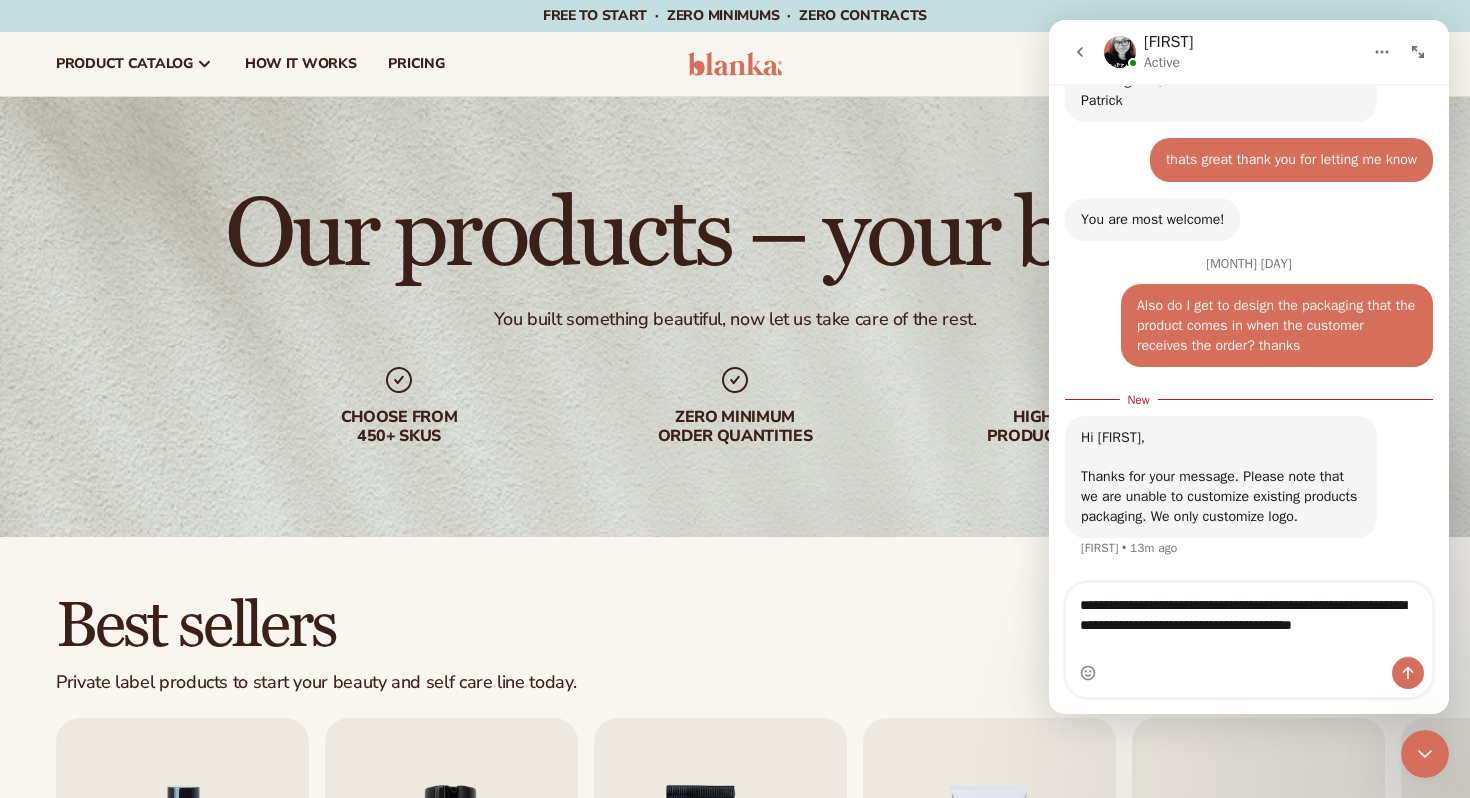 click on "**********" at bounding box center (1249, 620) 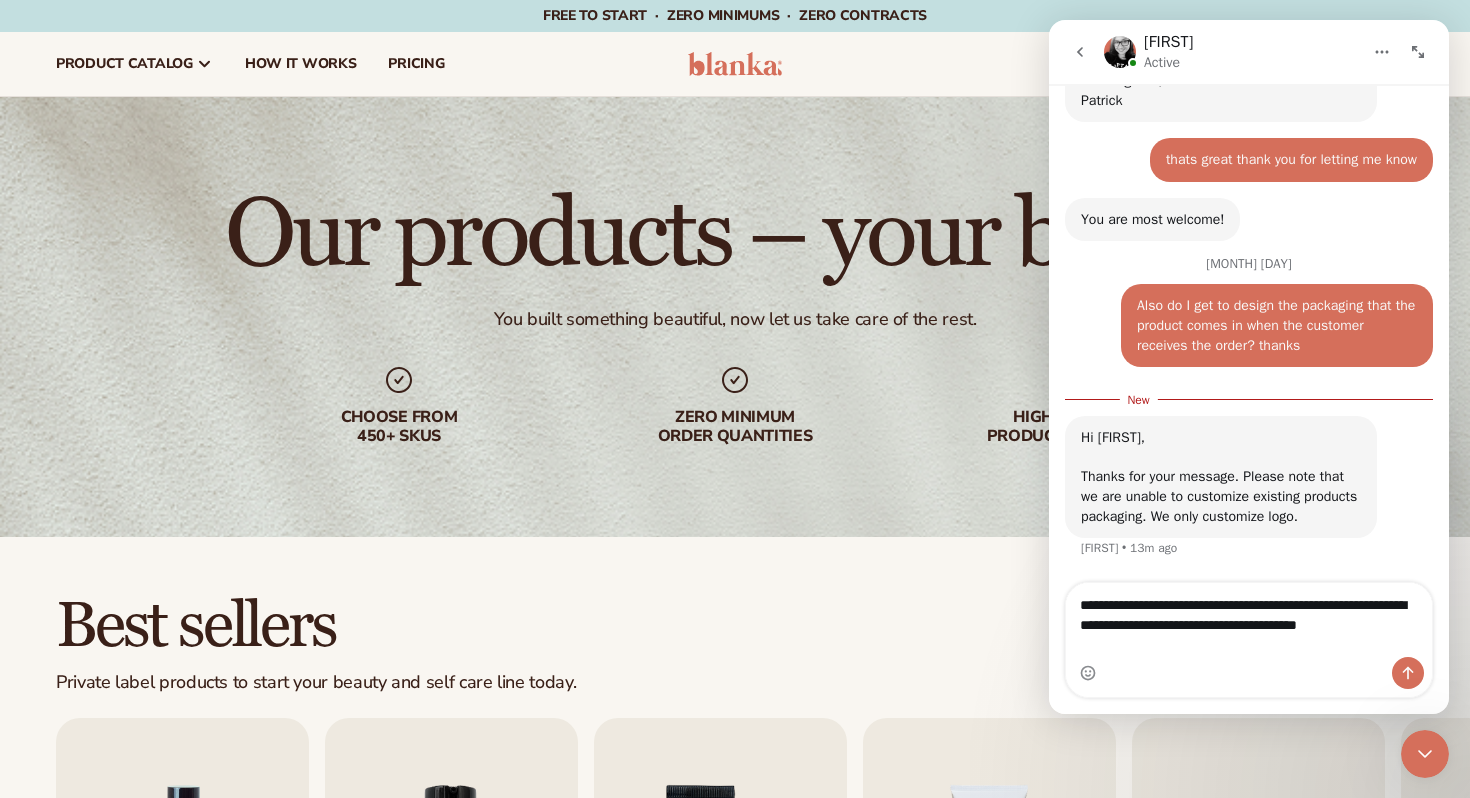 click on "**********" at bounding box center [1249, 620] 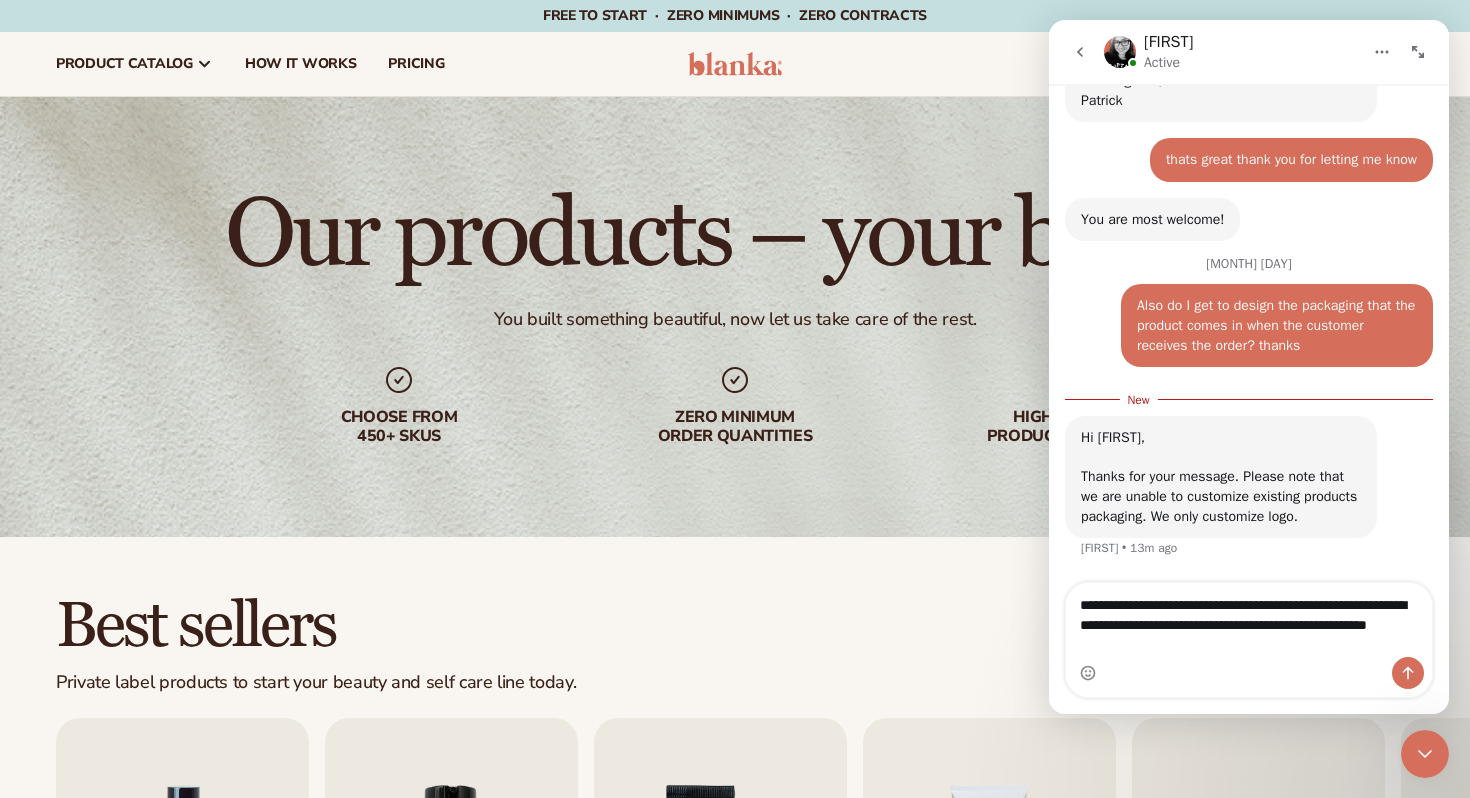 click on "**********" at bounding box center [1249, 620] 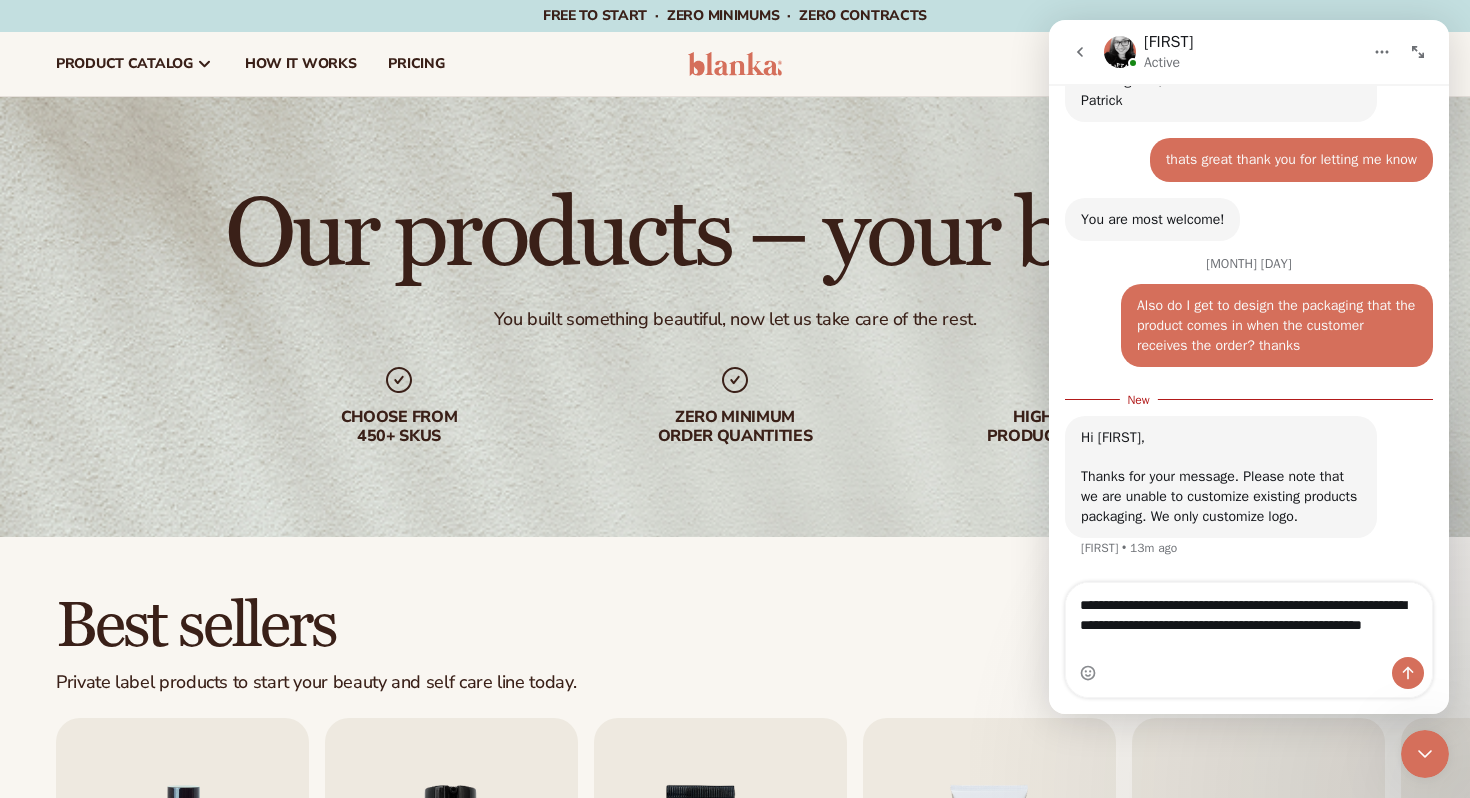 type on "**********" 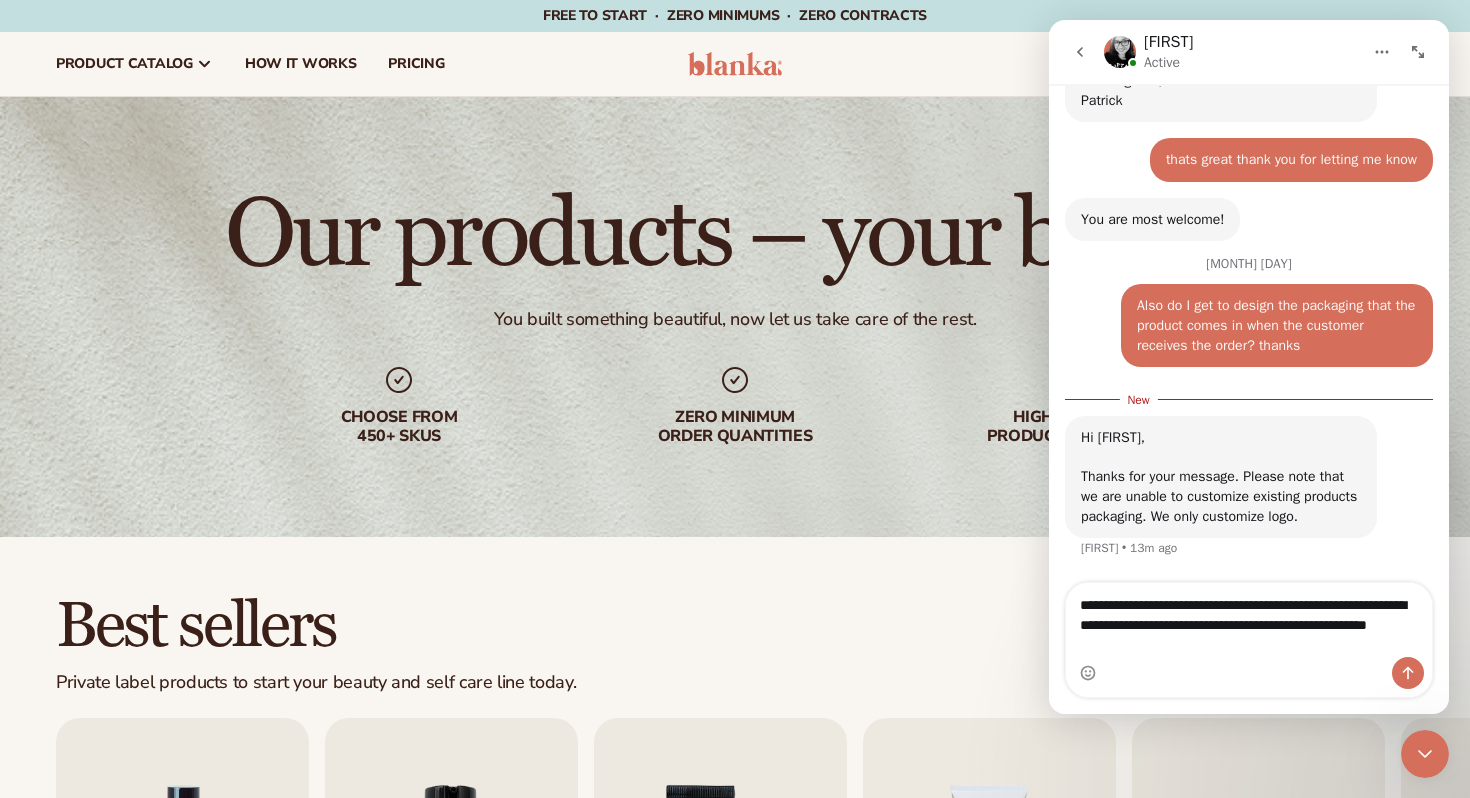 type 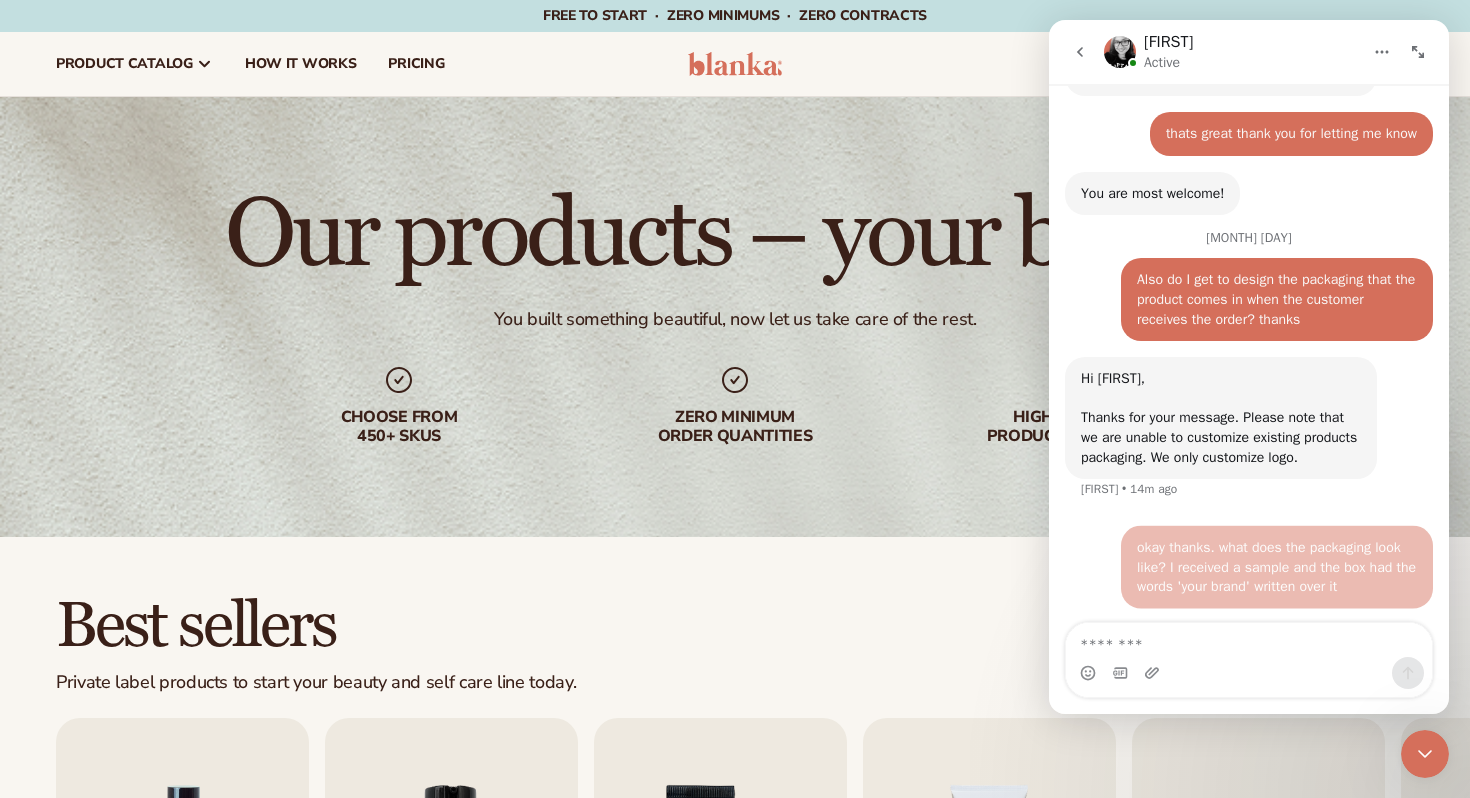 scroll, scrollTop: 15632, scrollLeft: 0, axis: vertical 